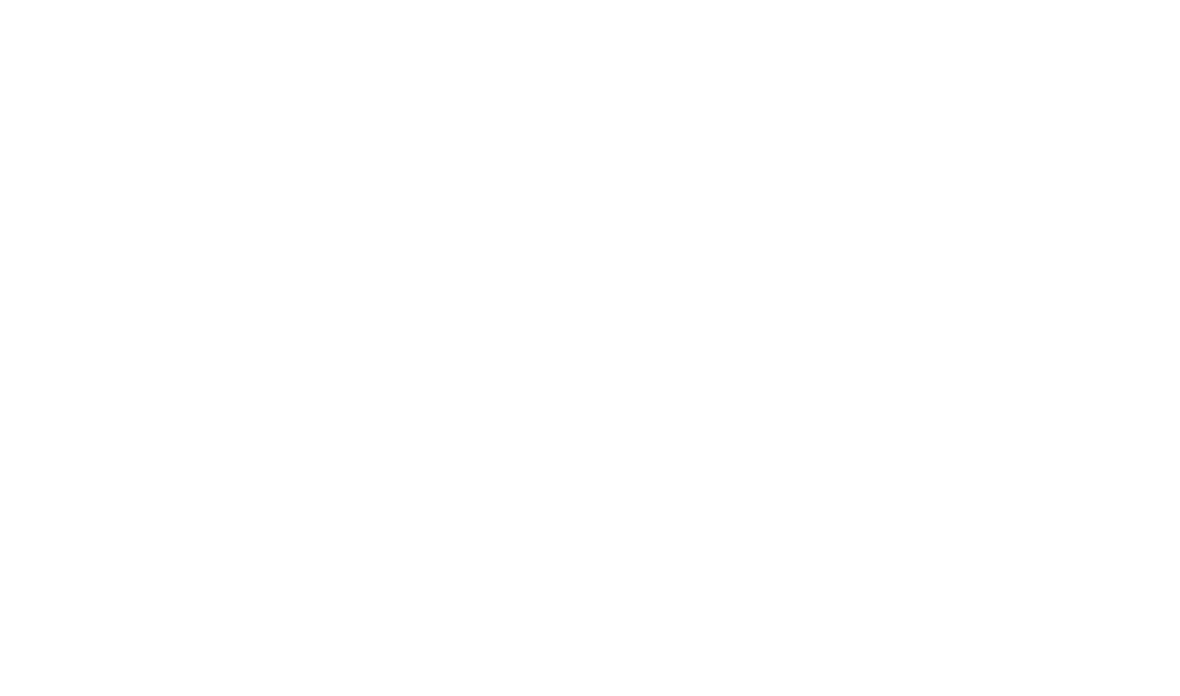 scroll, scrollTop: 0, scrollLeft: 0, axis: both 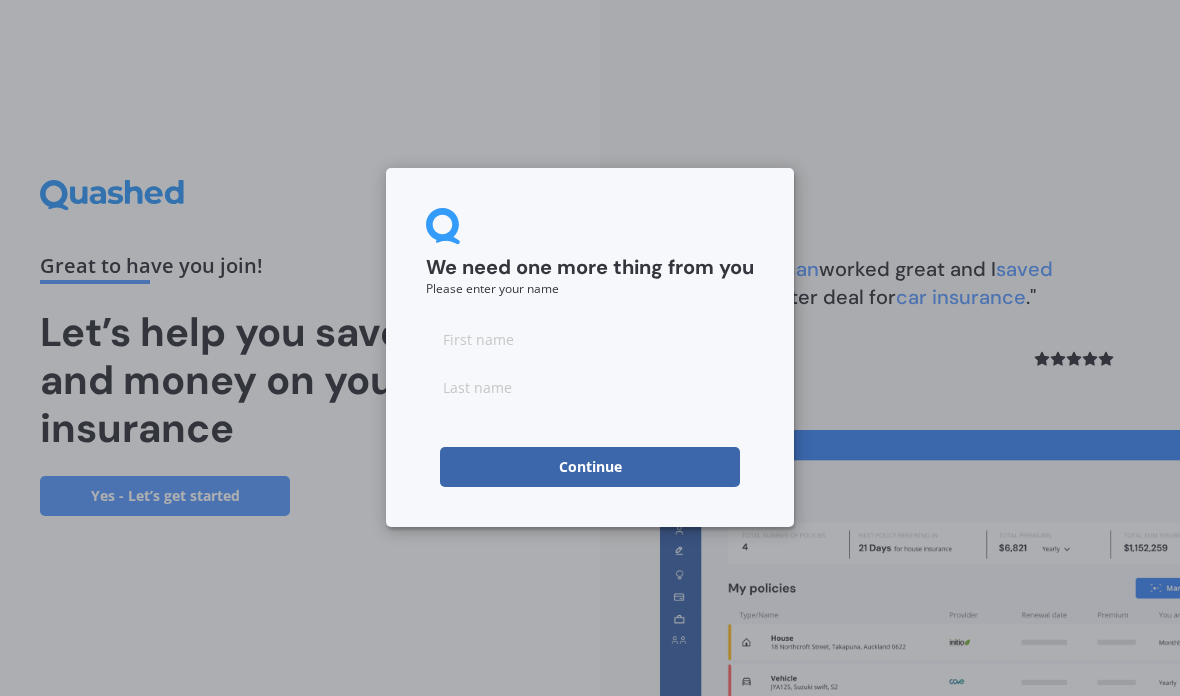 click at bounding box center [590, 339] 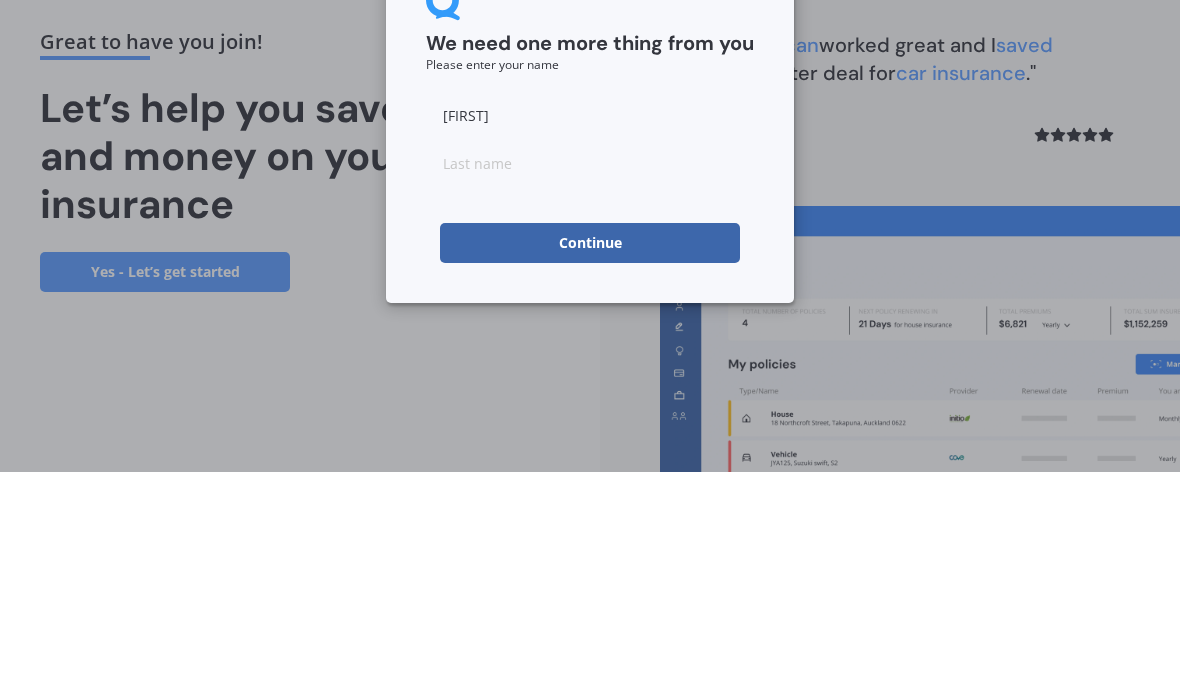 type on "[FIRST]" 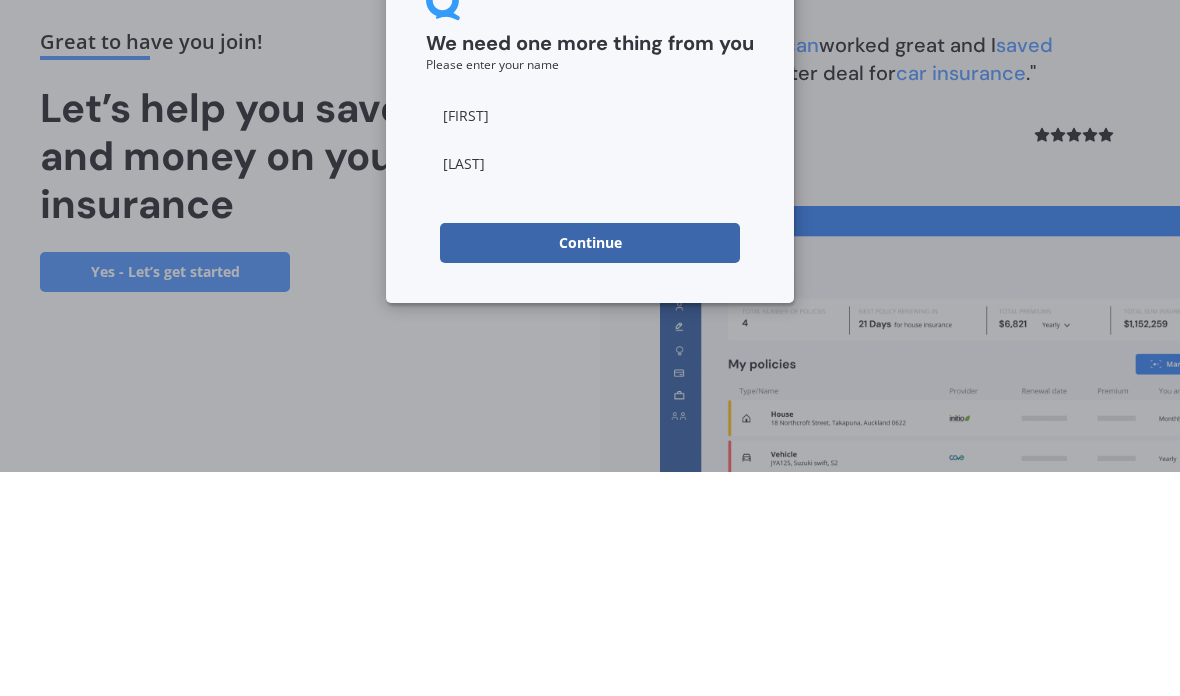 type on "[FIRST]" 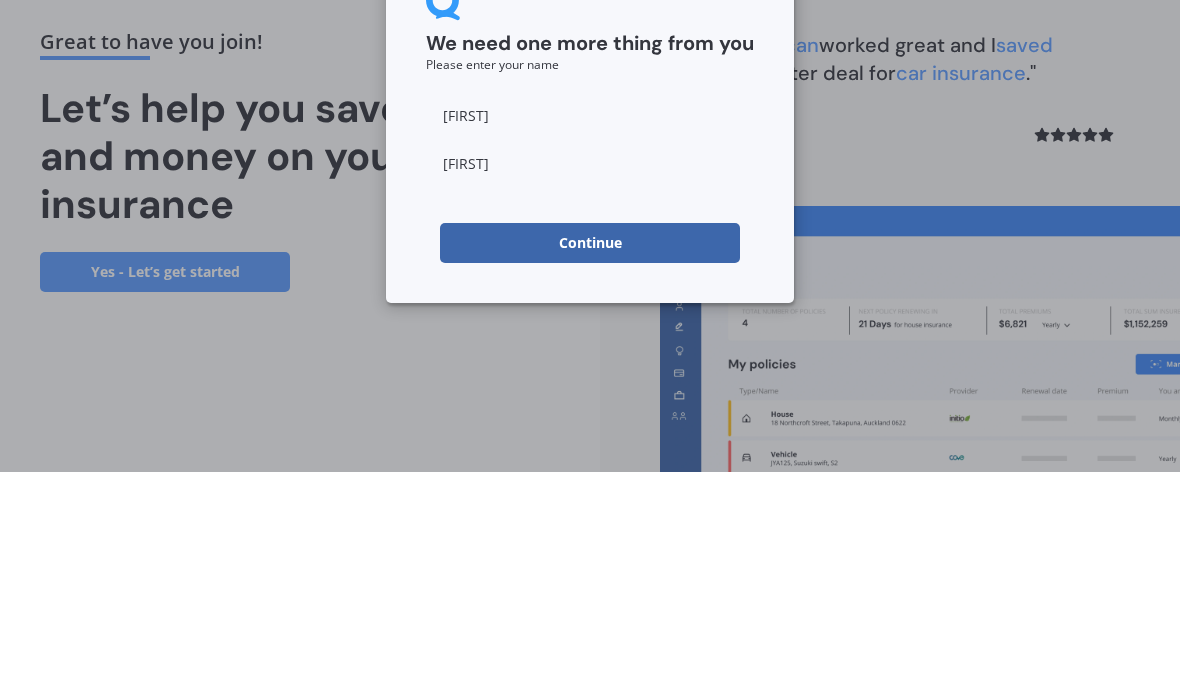scroll, scrollTop: 80, scrollLeft: 0, axis: vertical 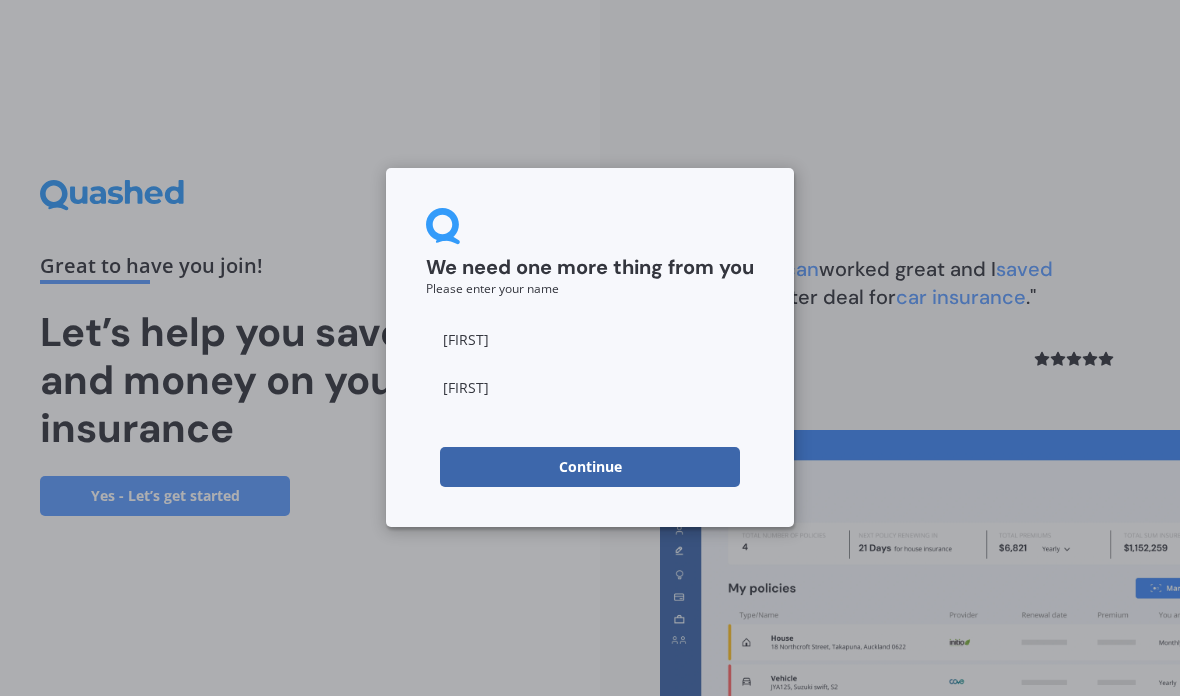 click on "Continue" at bounding box center [590, 467] 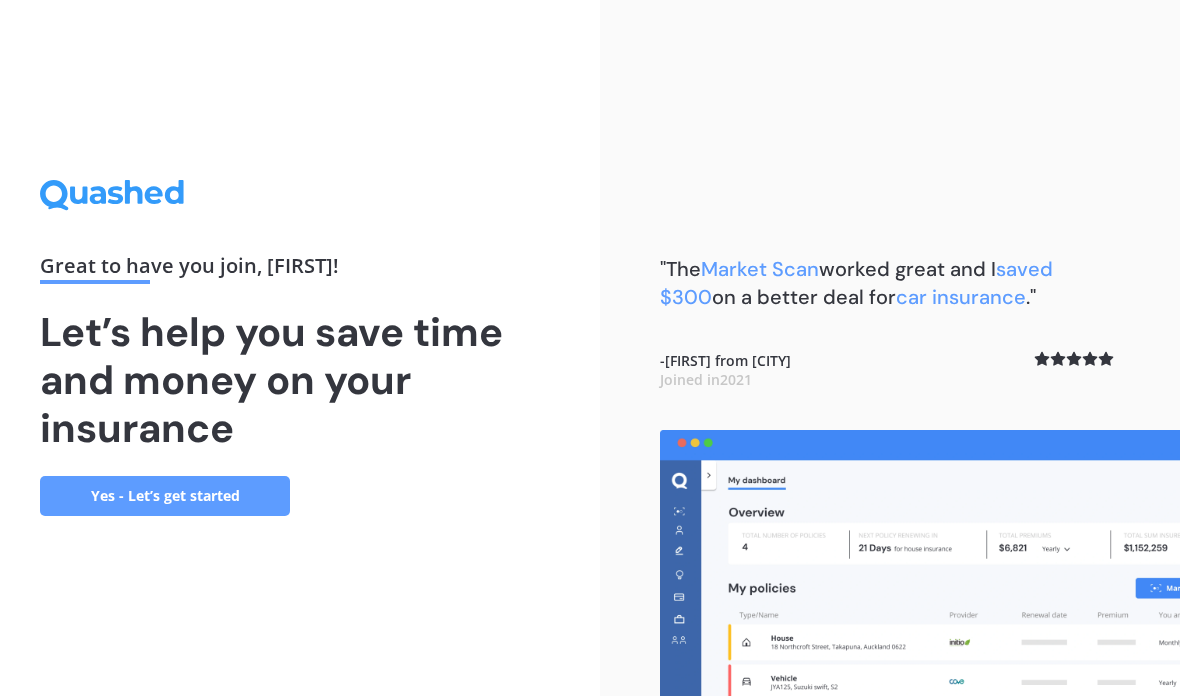 click on "Yes - Let’s get started" at bounding box center (165, 496) 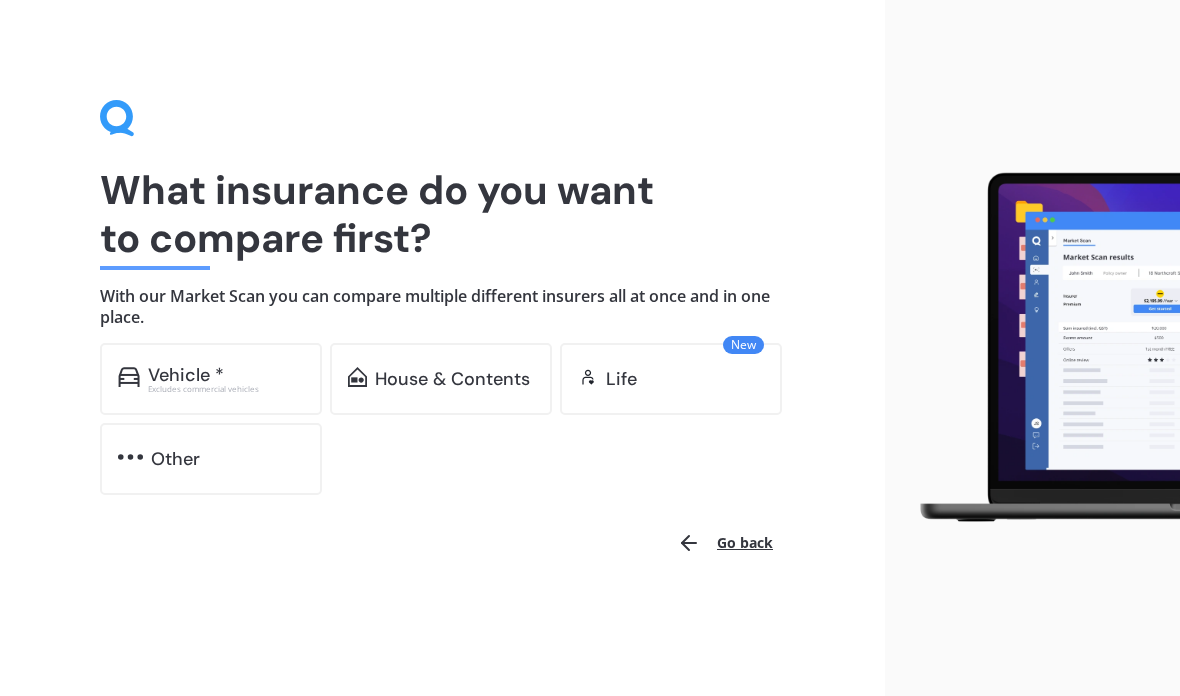 scroll, scrollTop: 0, scrollLeft: 0, axis: both 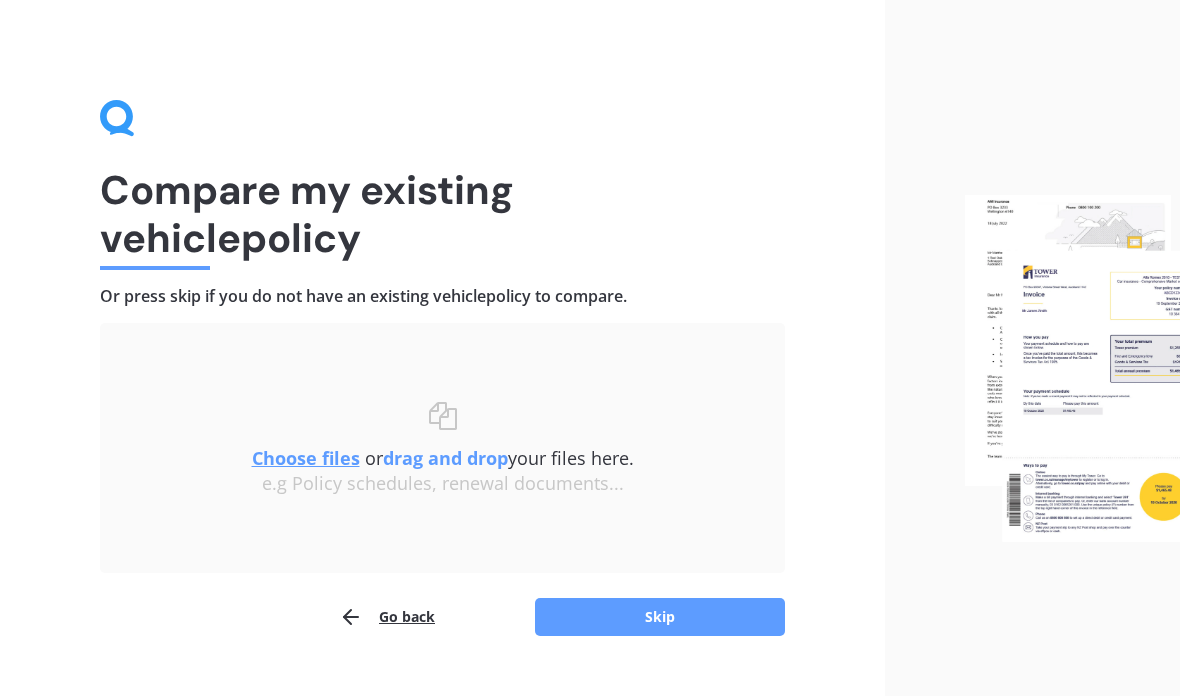 click on "Skip" at bounding box center (660, 617) 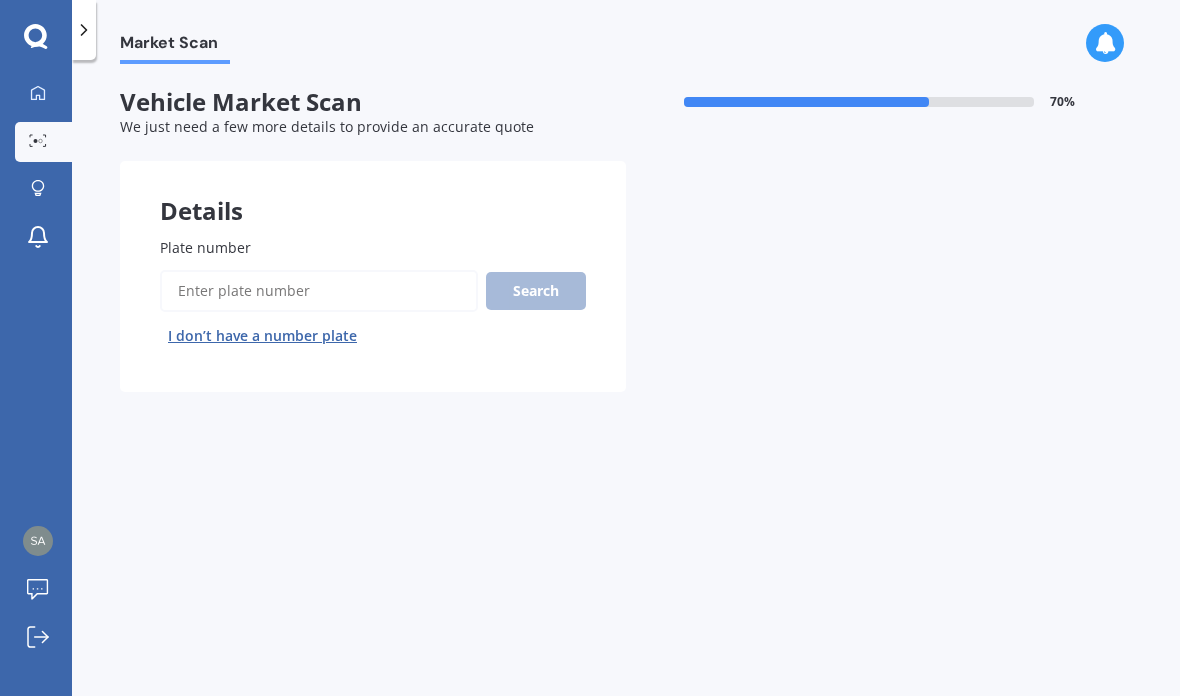 click on "Plate number" at bounding box center (369, 247) 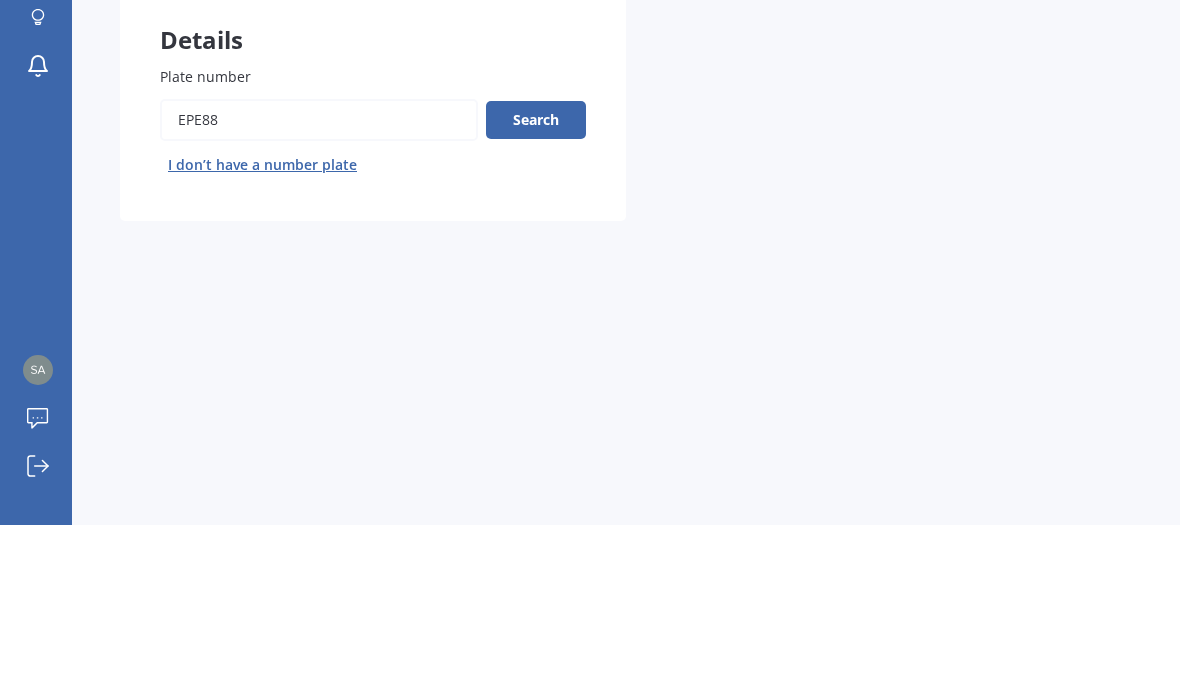 type on "EPE88" 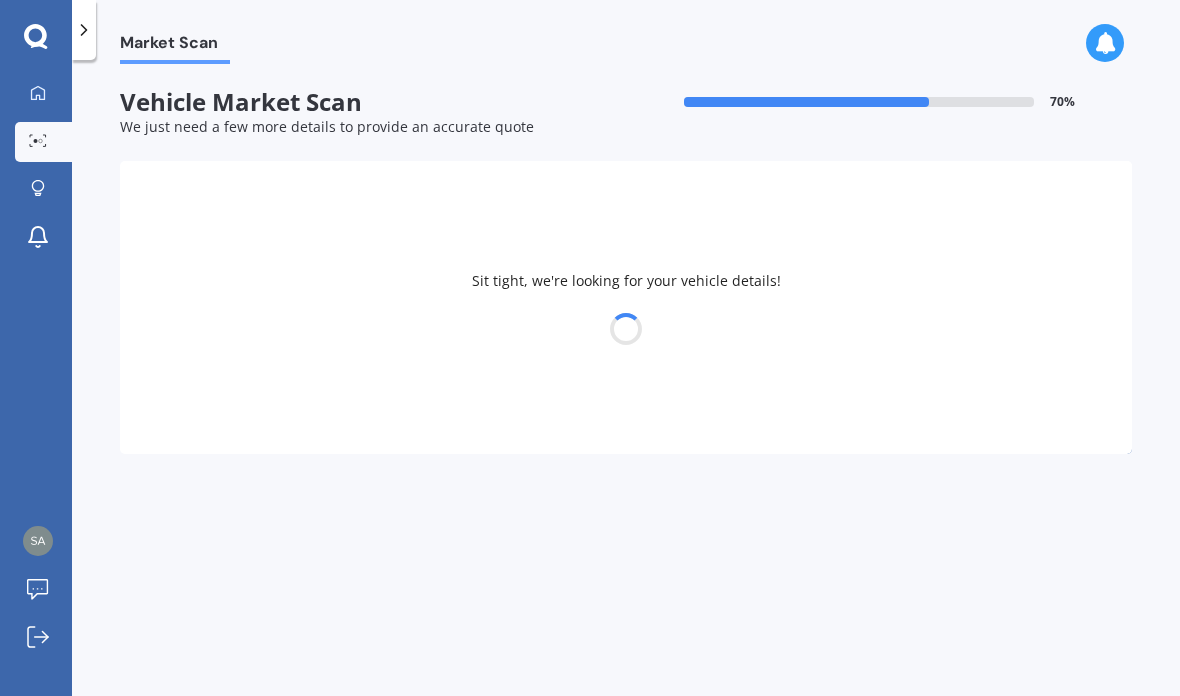 select on "HYUNDAI" 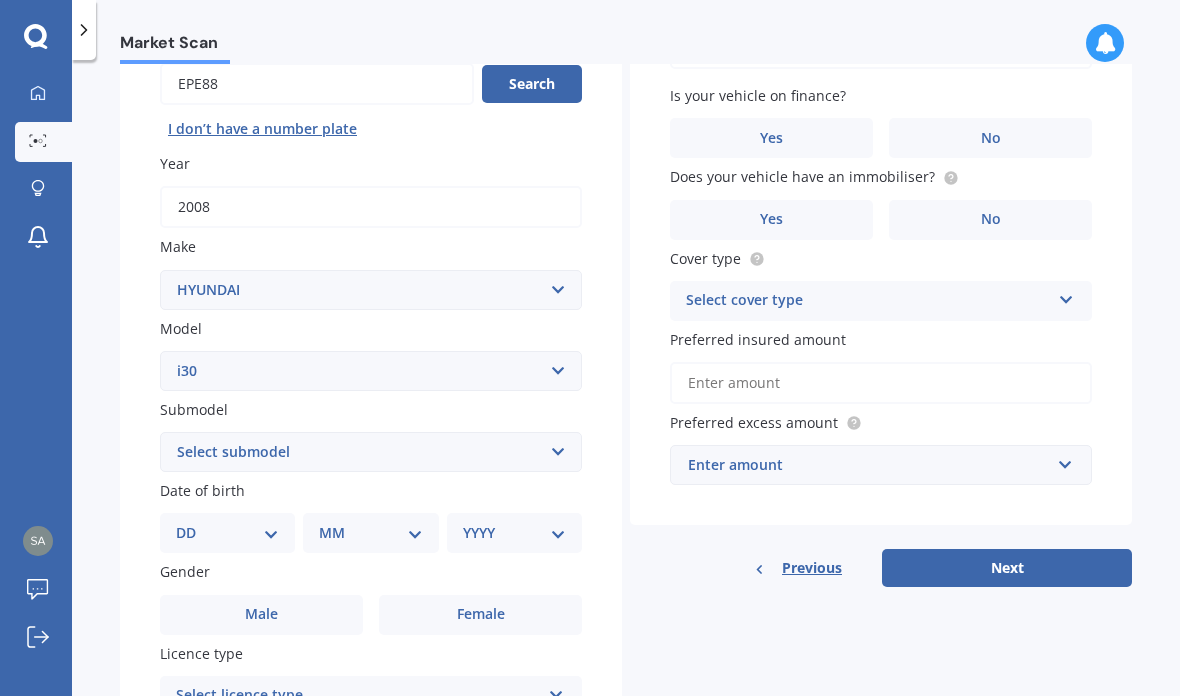scroll, scrollTop: 231, scrollLeft: 0, axis: vertical 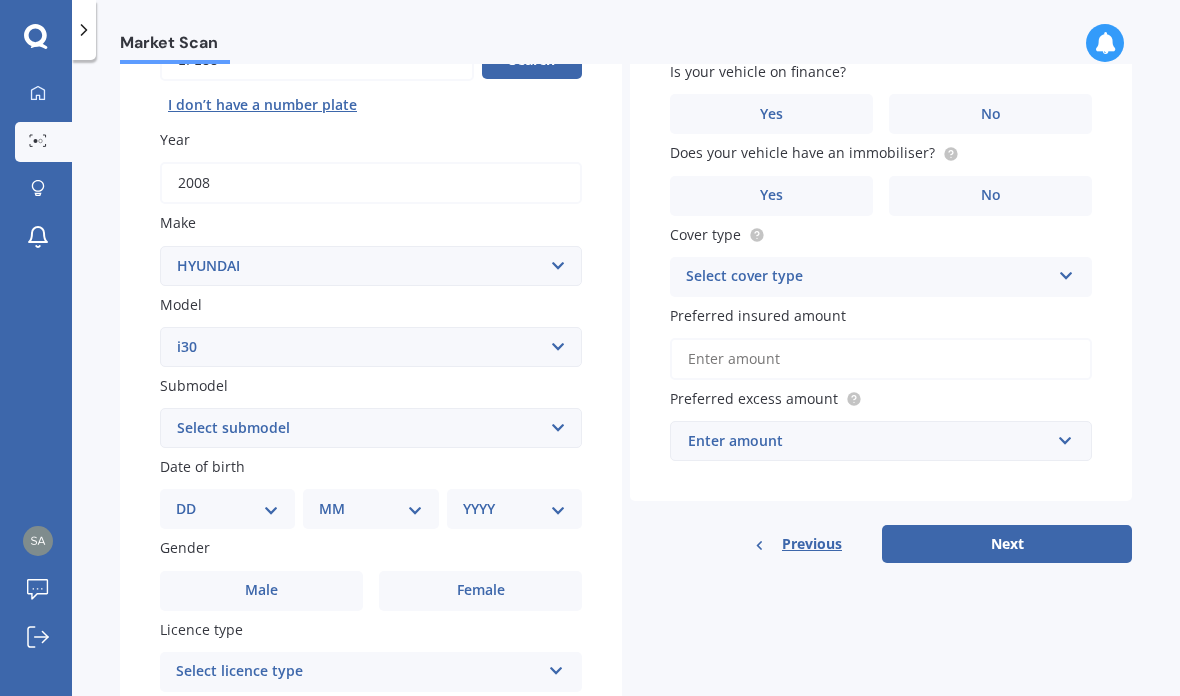 click on "DD 01 02 03 04 05 06 07 08 09 10 11 12 13 14 15 16 17 18 19 20 21 22 23 24 25 26 27 28 29 30 31" at bounding box center (227, 509) 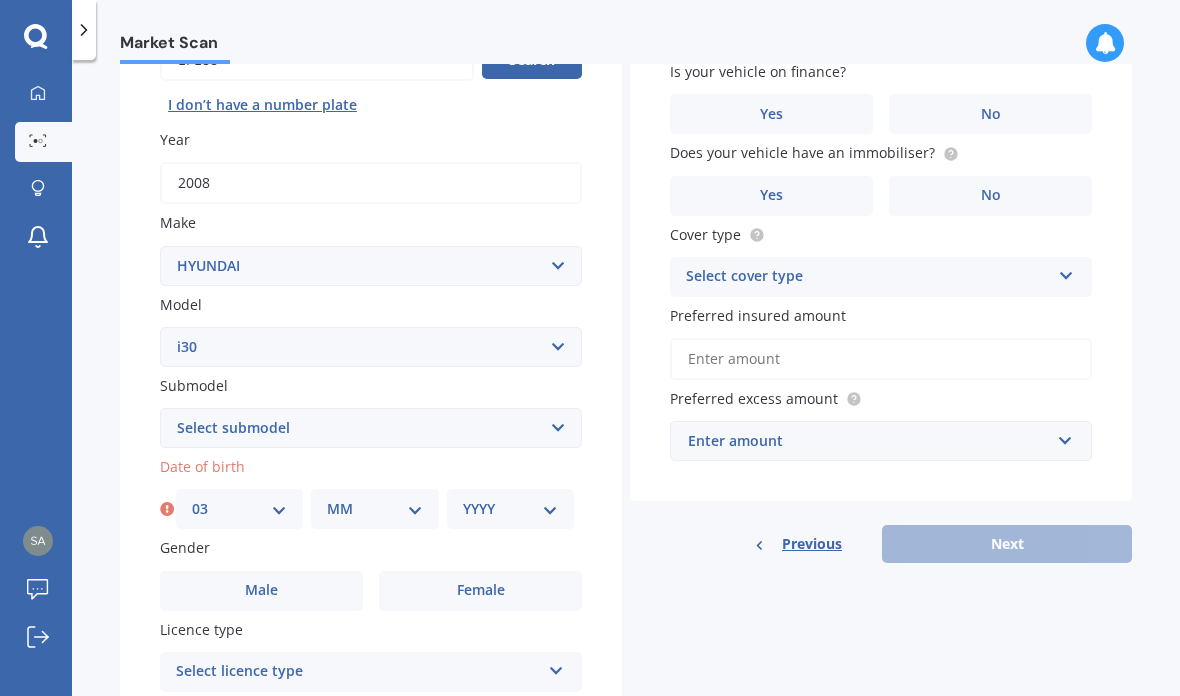 click on "MM 01 02 03 04 05 06 07 08 09 10 11 12" at bounding box center (374, 509) 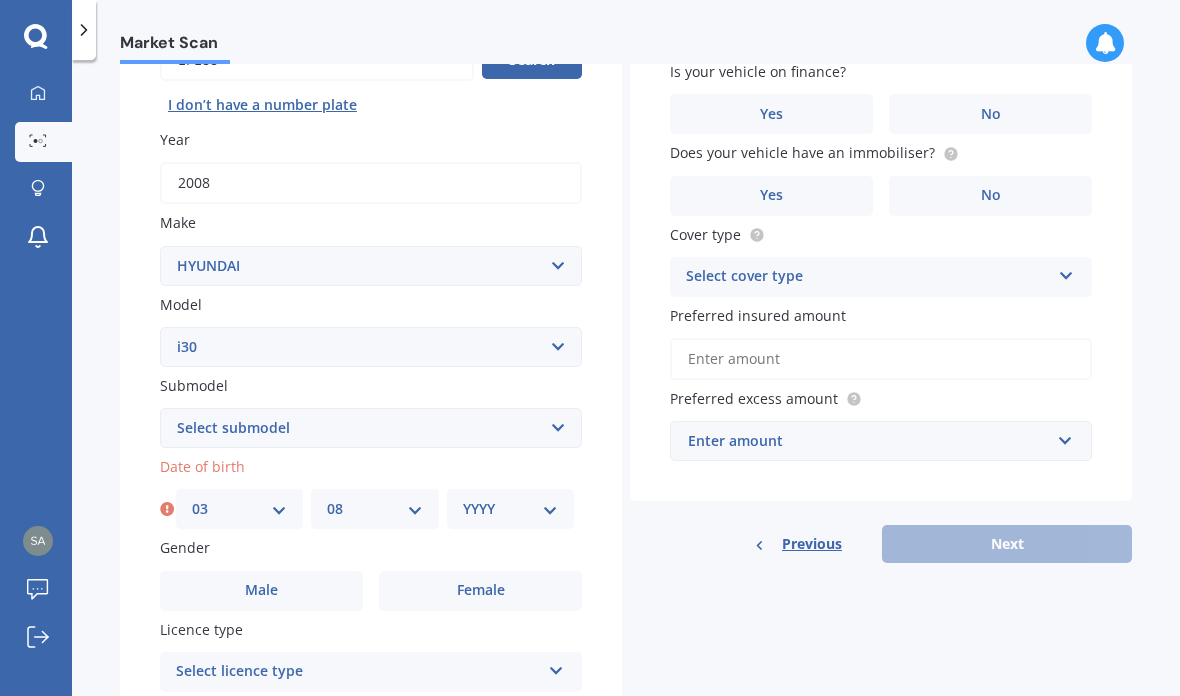 click on "YYYY 2025 2024 2023 2022 2021 2020 2019 2018 2017 2016 2015 2014 2013 2012 2011 2010 2009 2008 2007 2006 2005 2004 2003 2002 2001 2000 1999 1998 1997 1996 1995 1994 1993 1992 1991 1990 1989 1988 1987 1986 1985 1984 1983 1982 1981 1980 1979 1978 1977 1976 1975 1974 1973 1972 1971 1970 1969 1968 1967 1966 1965 1964 1963 1962 1961 1960 1959 1958 1957 1956 1955 1954 1953 1952 1951 1950 1949 1948 1947 1946 1945 1944 1943 1942 1941 1940 1939 1938 1937 1936 1935 1934 1933 1932 1931 1930 1929 1928 1927 1926" at bounding box center (510, 509) 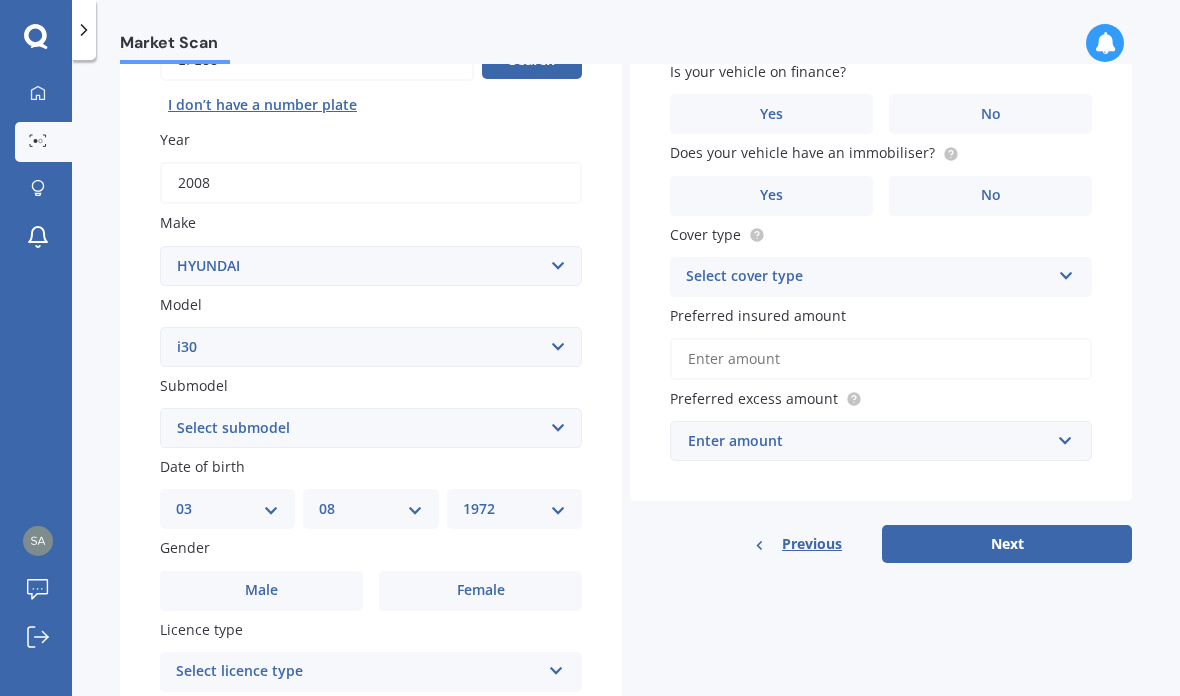 click on "Female" at bounding box center [481, 590] 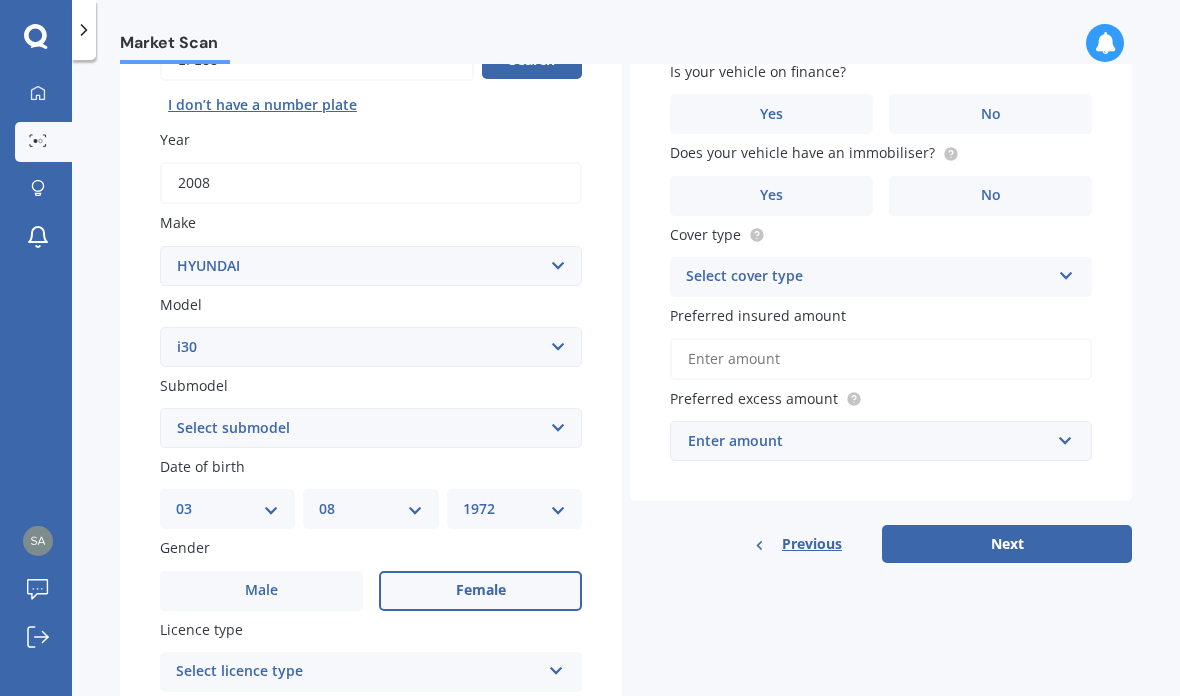 click at bounding box center (556, 667) 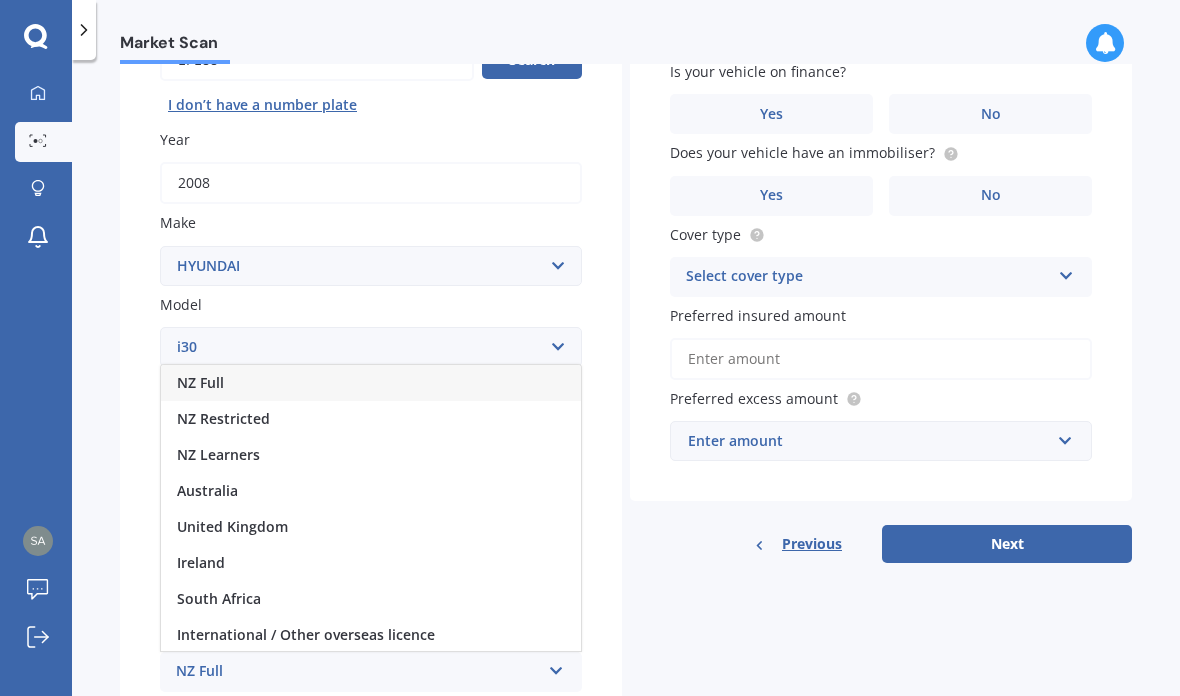 click on "NZ Full" at bounding box center [371, 383] 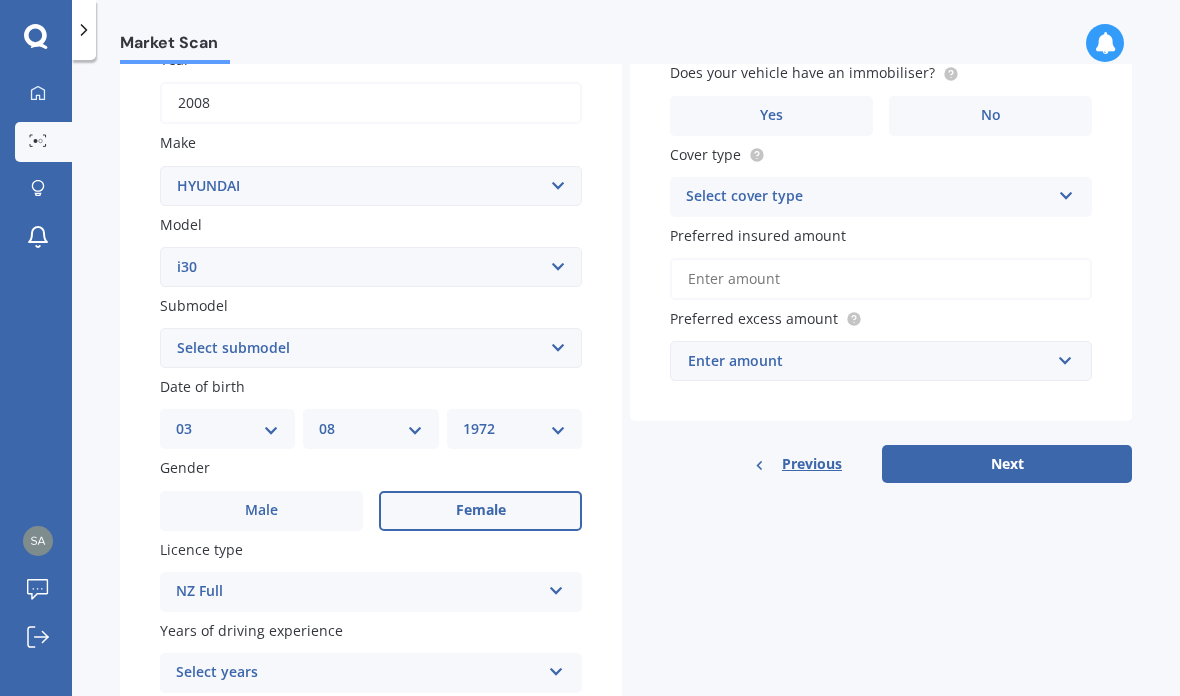 scroll, scrollTop: 349, scrollLeft: 0, axis: vertical 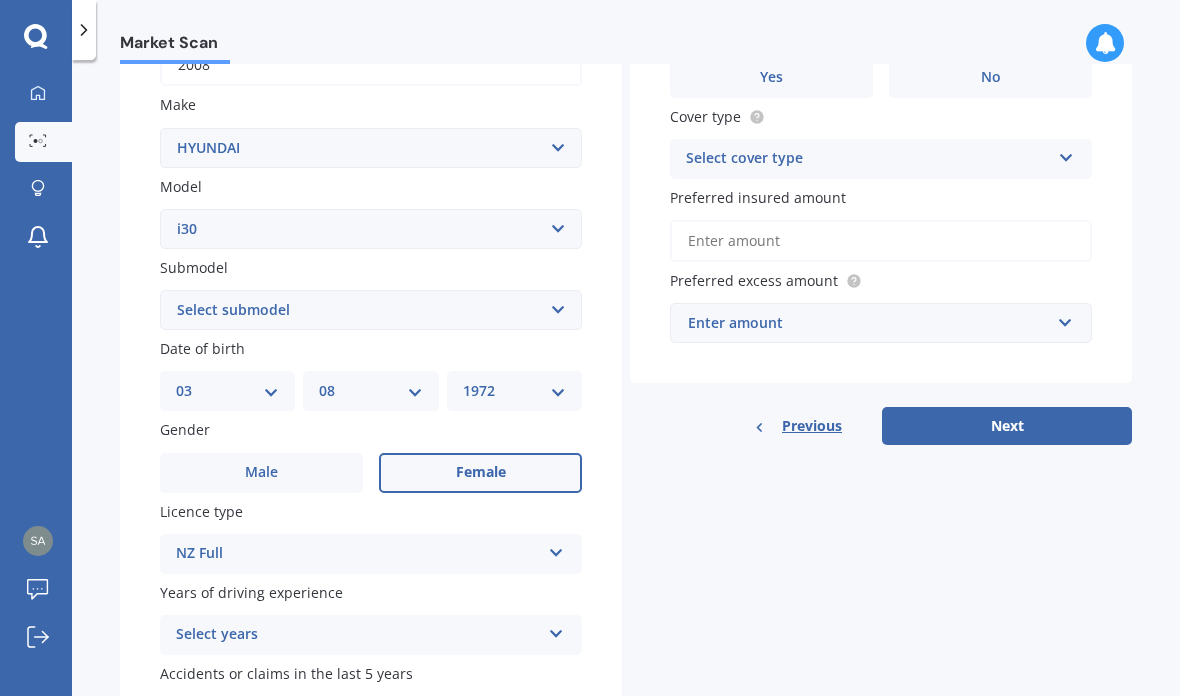 click on "Select years 5 or more years 4 years 3 years 2 years 1 year" at bounding box center (371, 635) 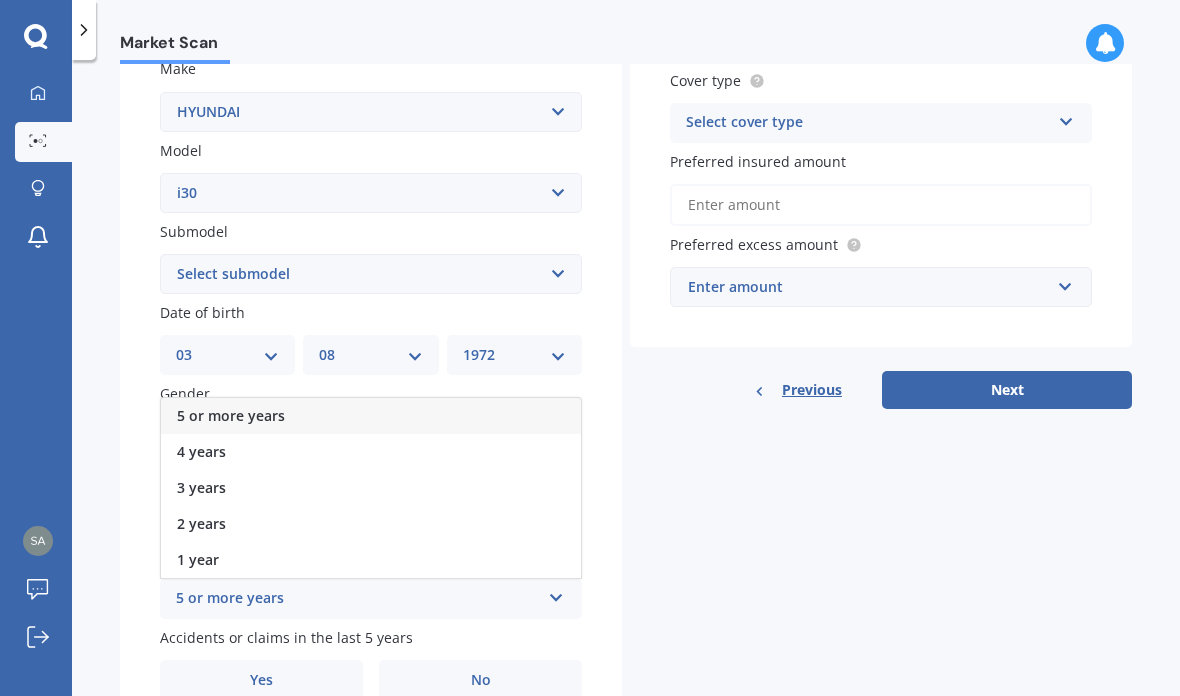 scroll, scrollTop: 384, scrollLeft: 0, axis: vertical 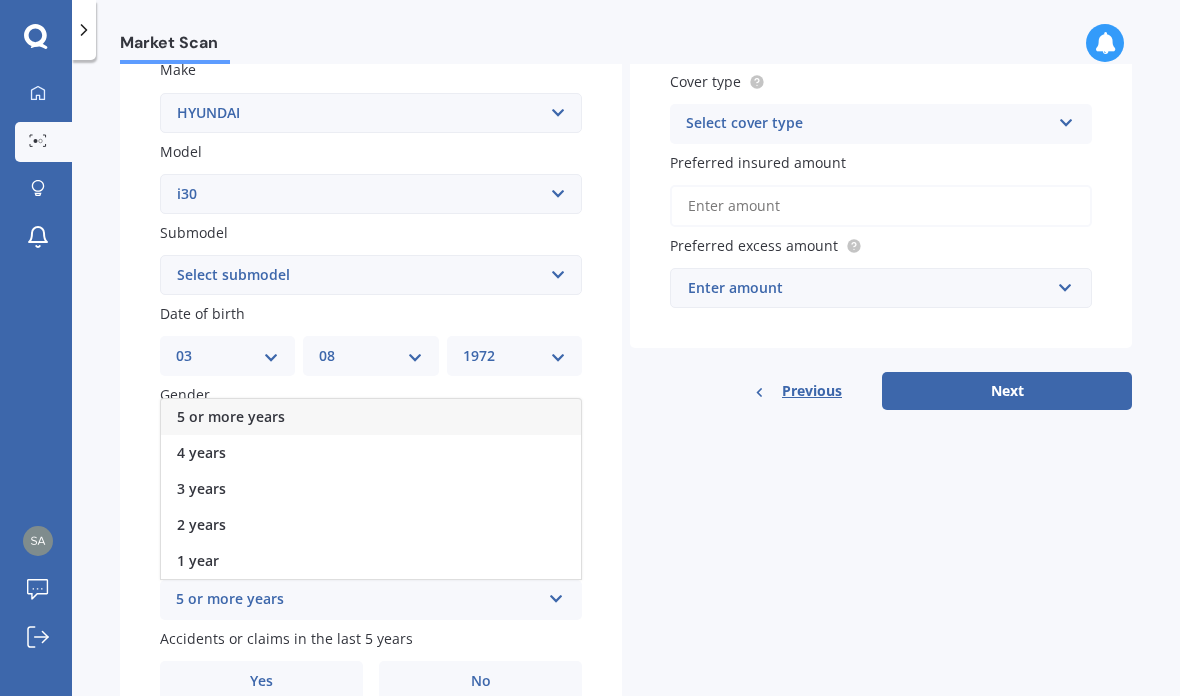 click on "5 or more years" at bounding box center [371, 417] 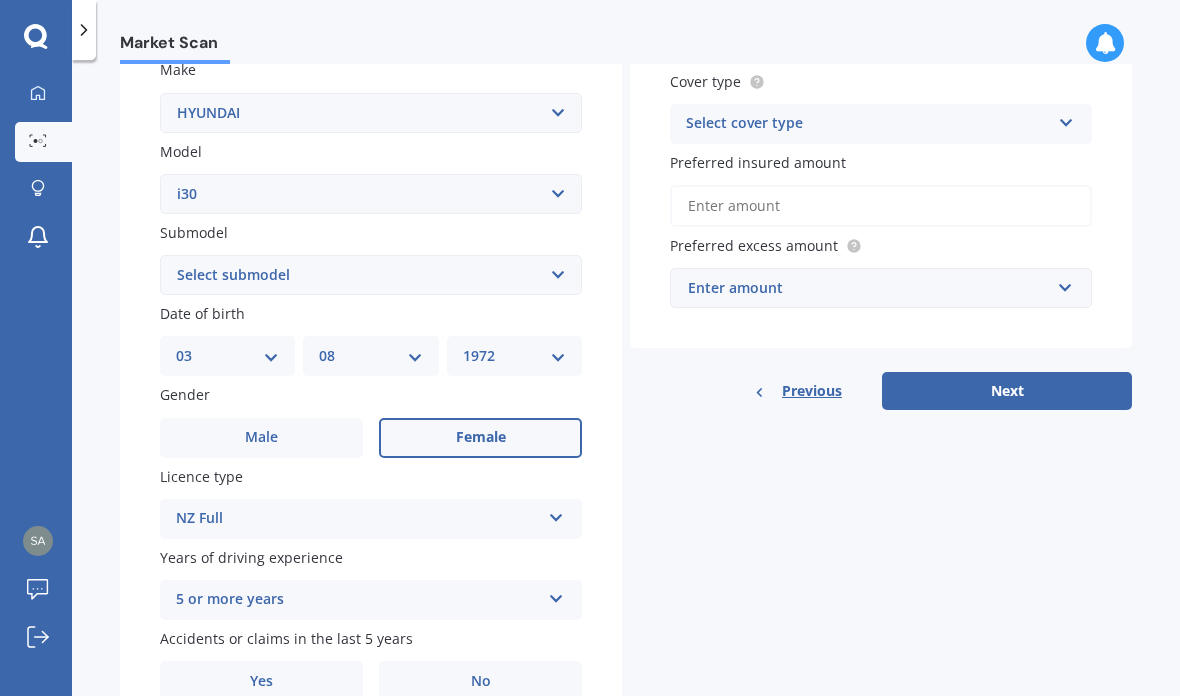 click on "No" at bounding box center (480, 681) 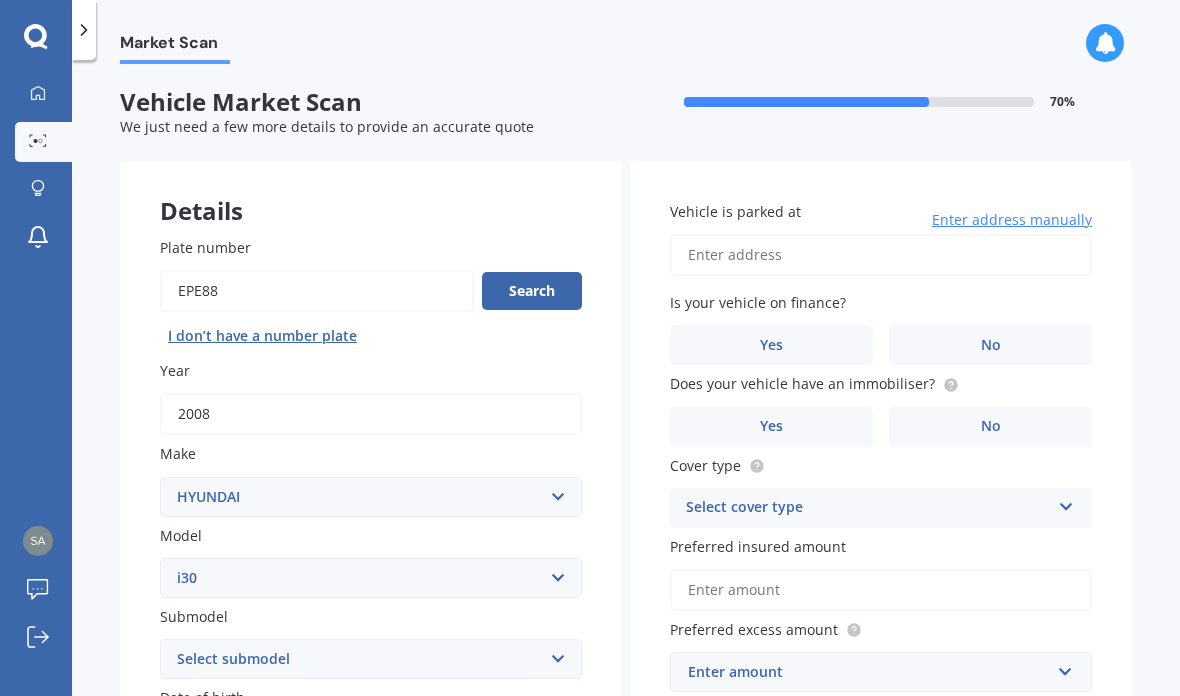scroll, scrollTop: 0, scrollLeft: 0, axis: both 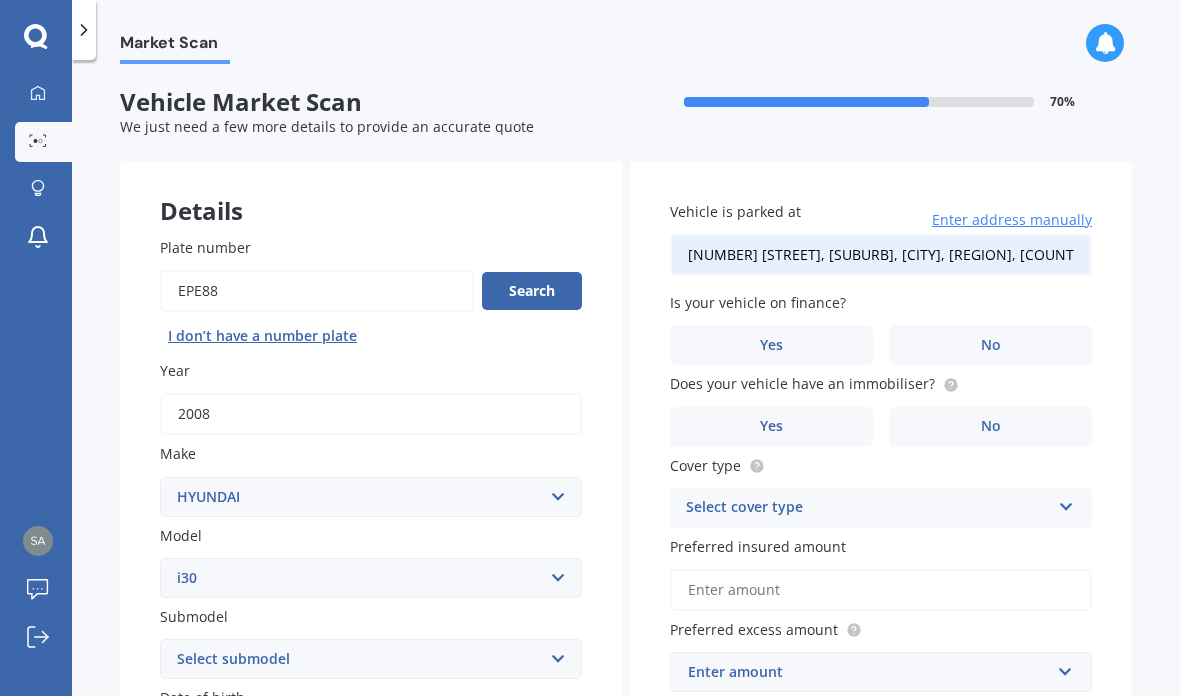 type on "[NUMBER] [STREET], [SUBURB], [CITY] [POSTAL_CODE]" 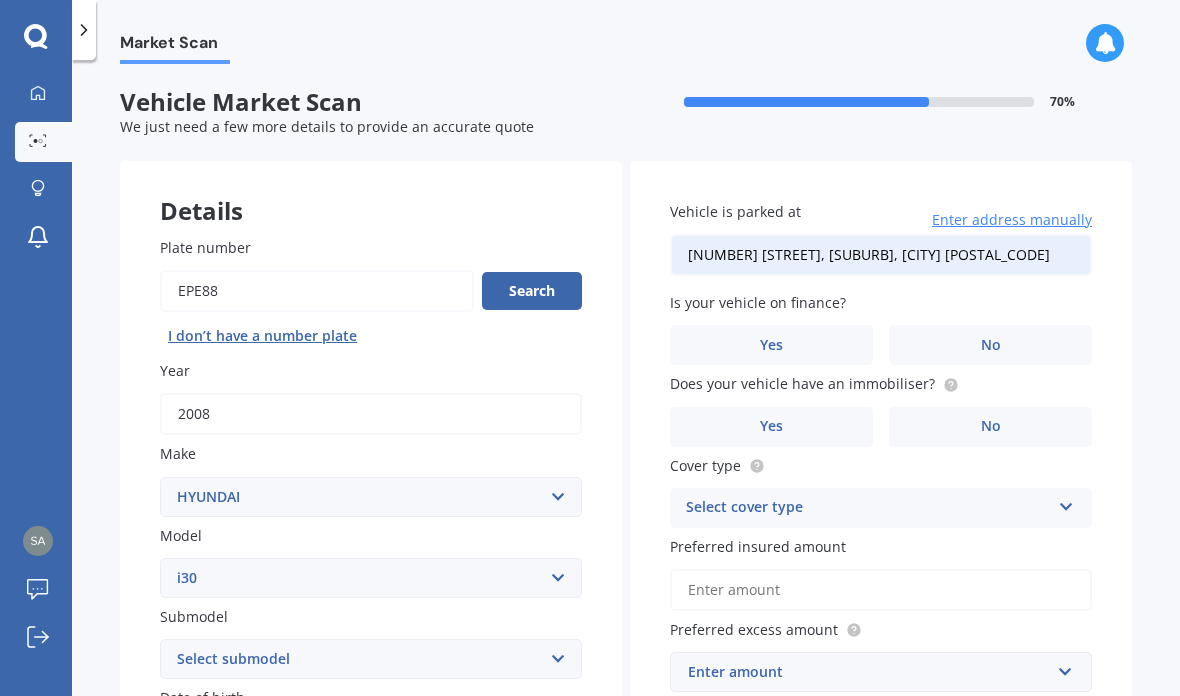 click on "No" at bounding box center (990, 345) 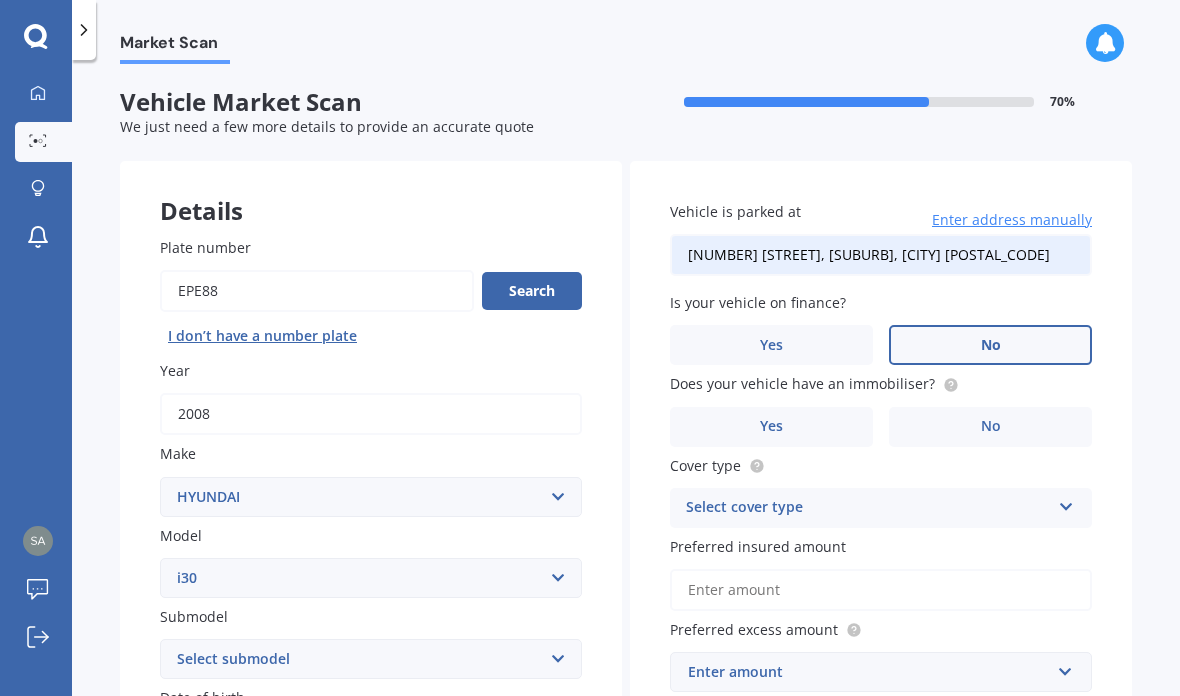 click on "No" at bounding box center (990, 427) 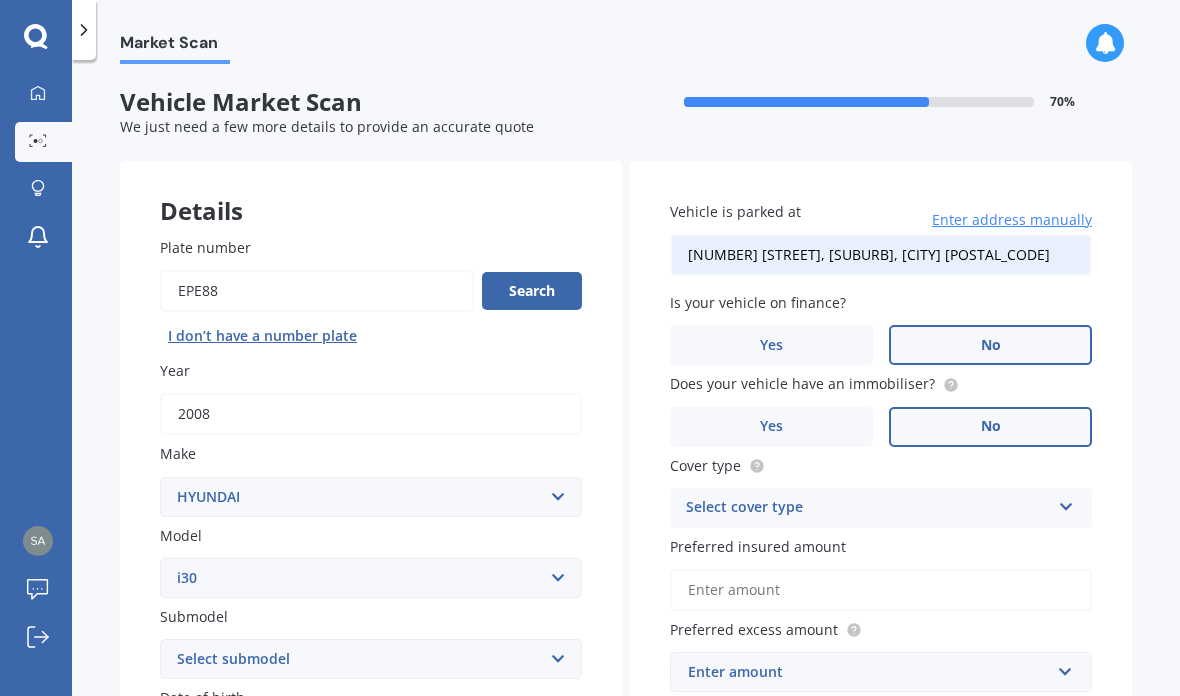 click at bounding box center [1066, 503] 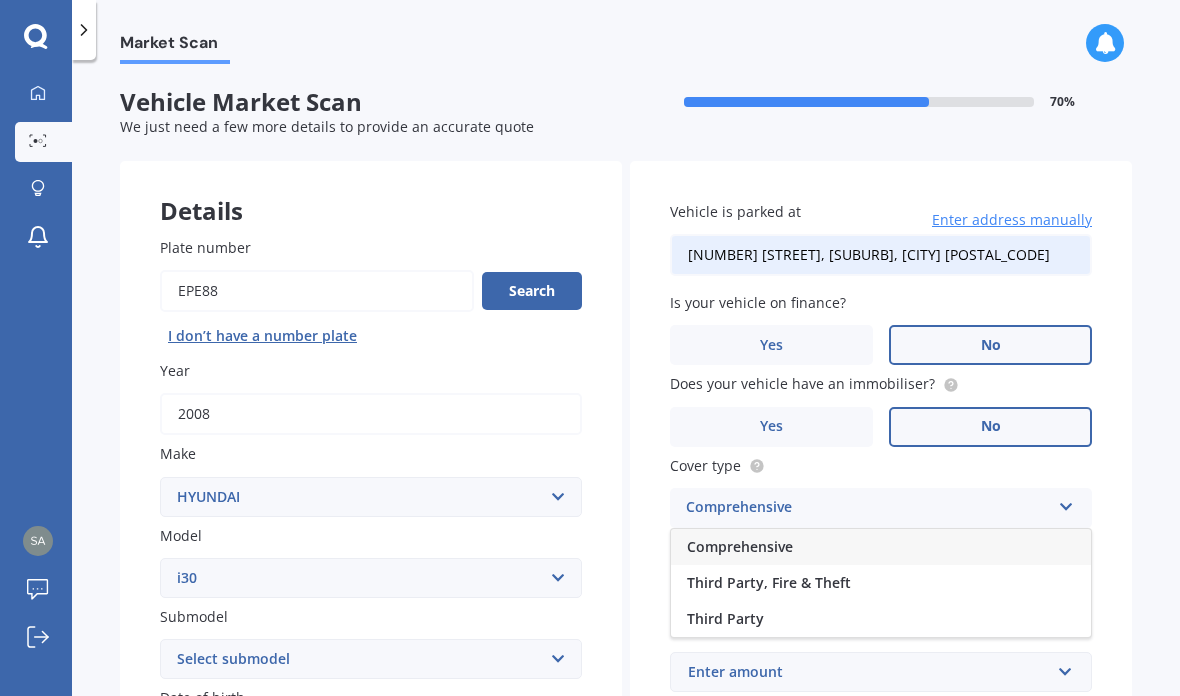 click on "Third Party, Fire & Theft" at bounding box center (769, 582) 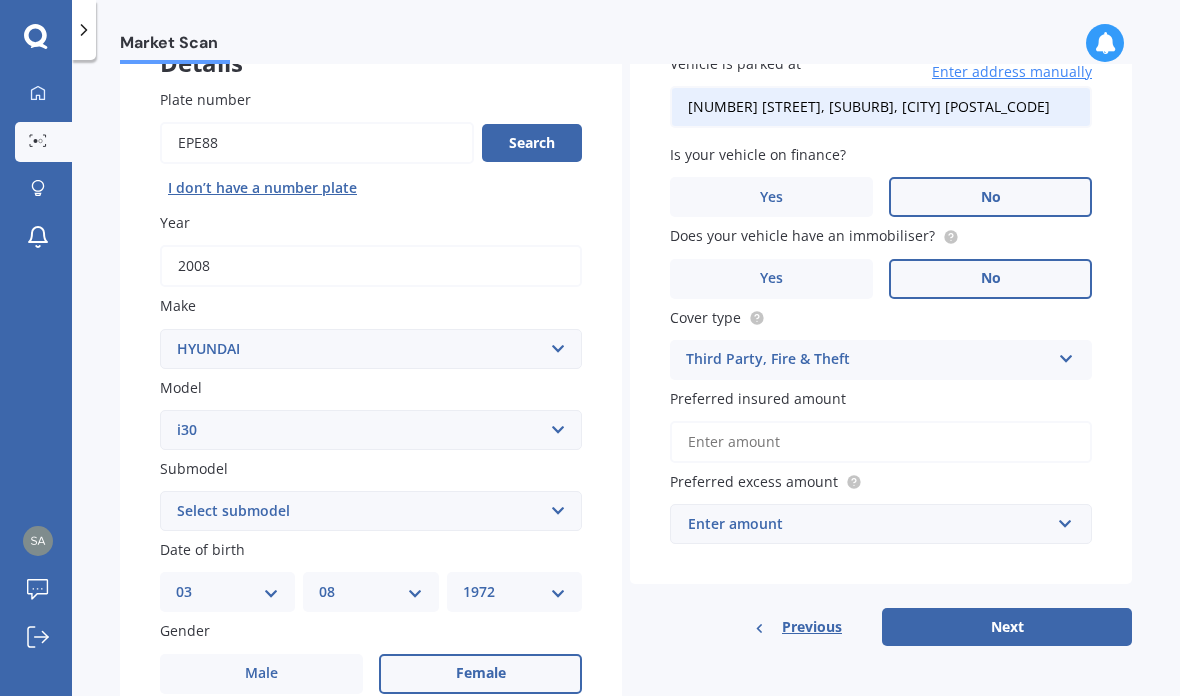 scroll, scrollTop: 153, scrollLeft: 0, axis: vertical 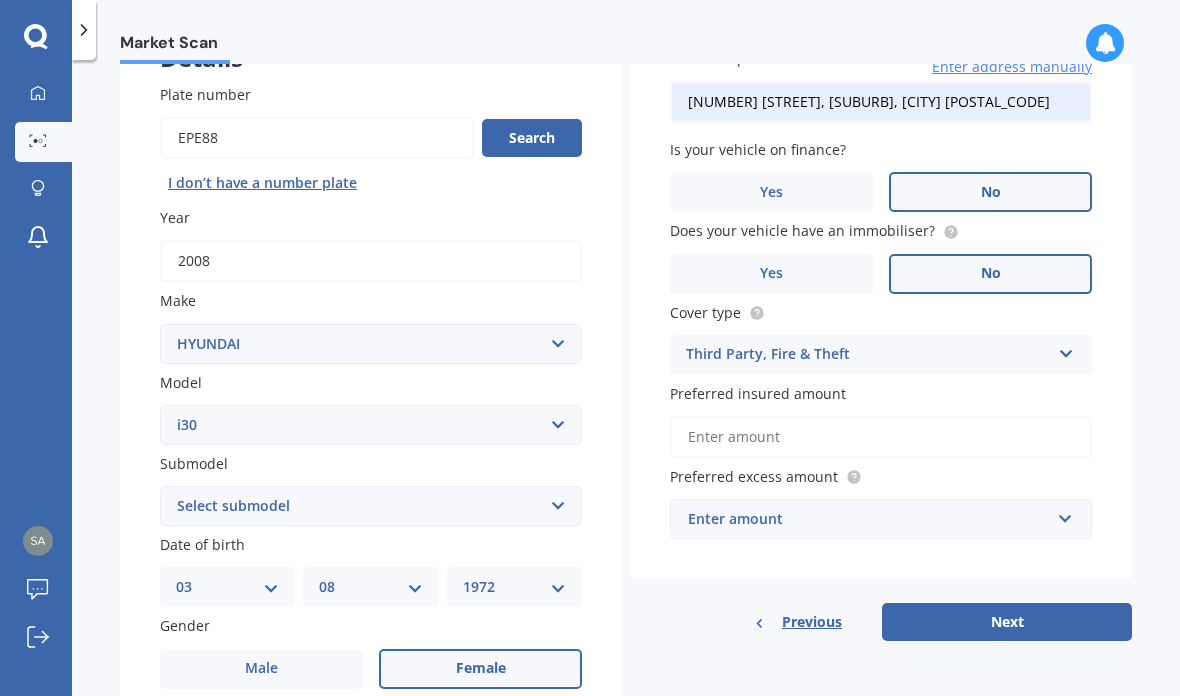 click on "Preferred insured amount" at bounding box center (881, 437) 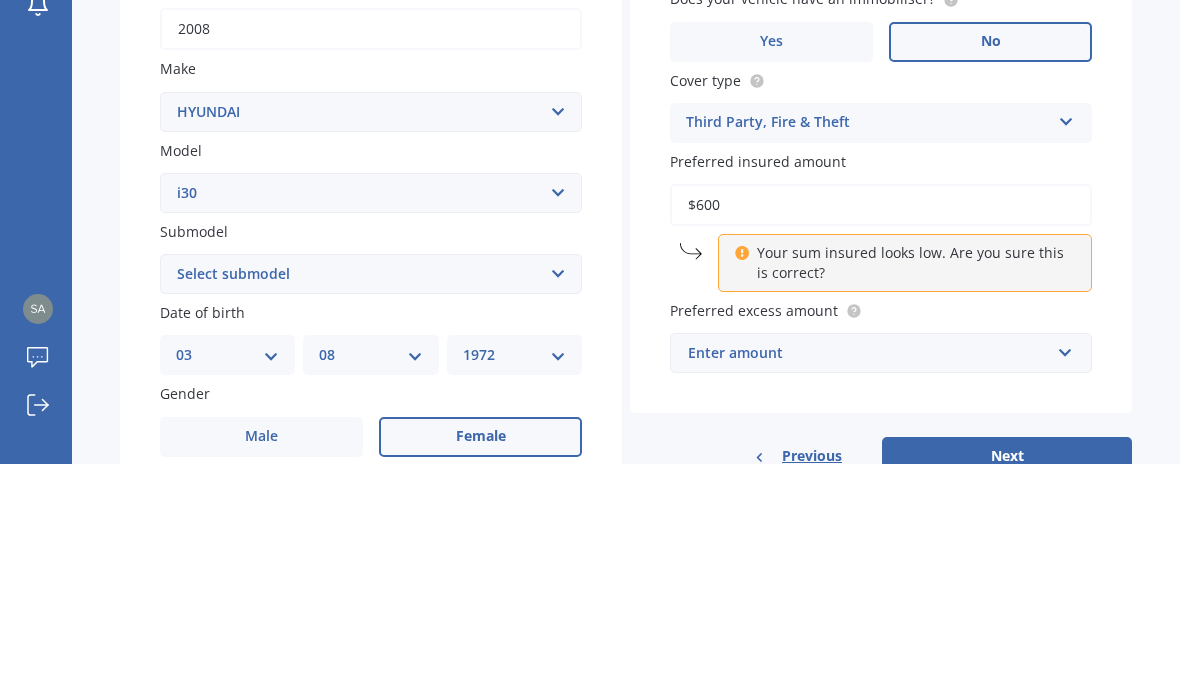 type on "$6,000" 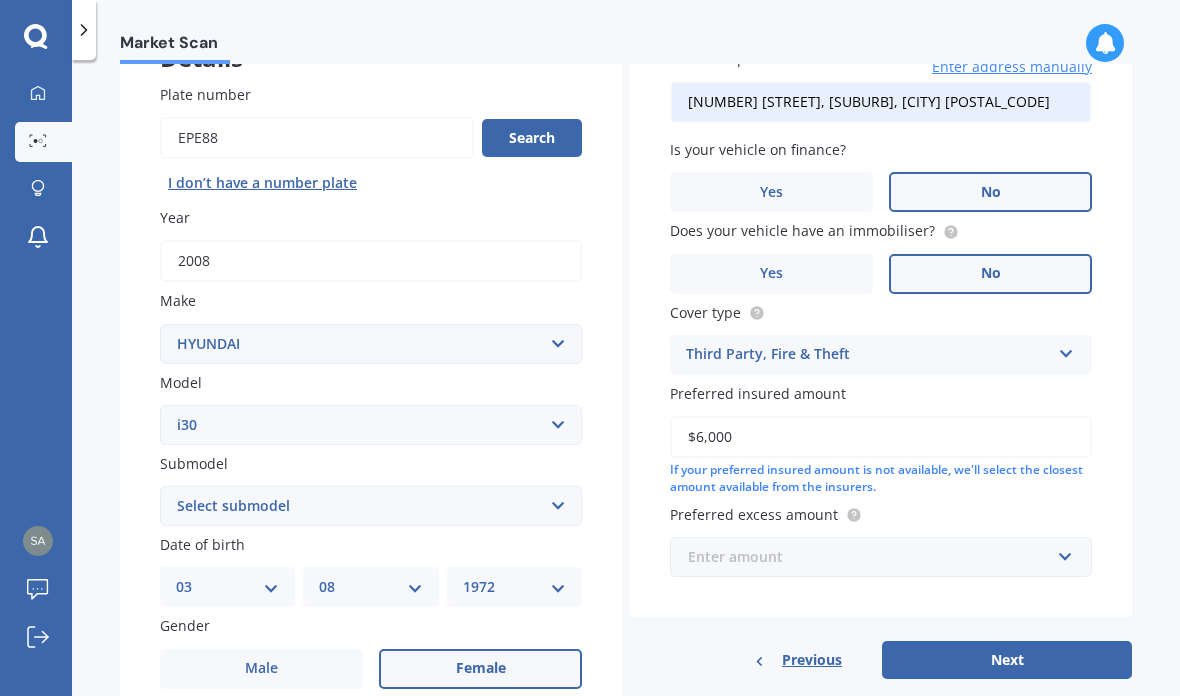 click at bounding box center [874, 557] 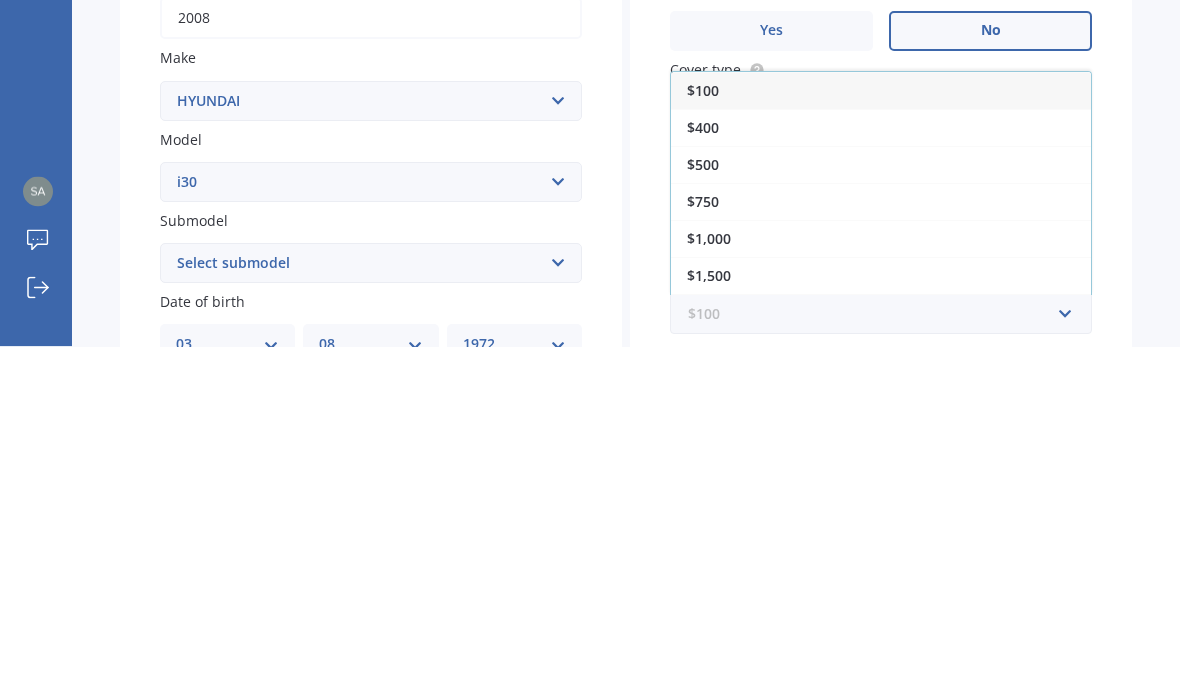 scroll, scrollTop: 45, scrollLeft: 0, axis: vertical 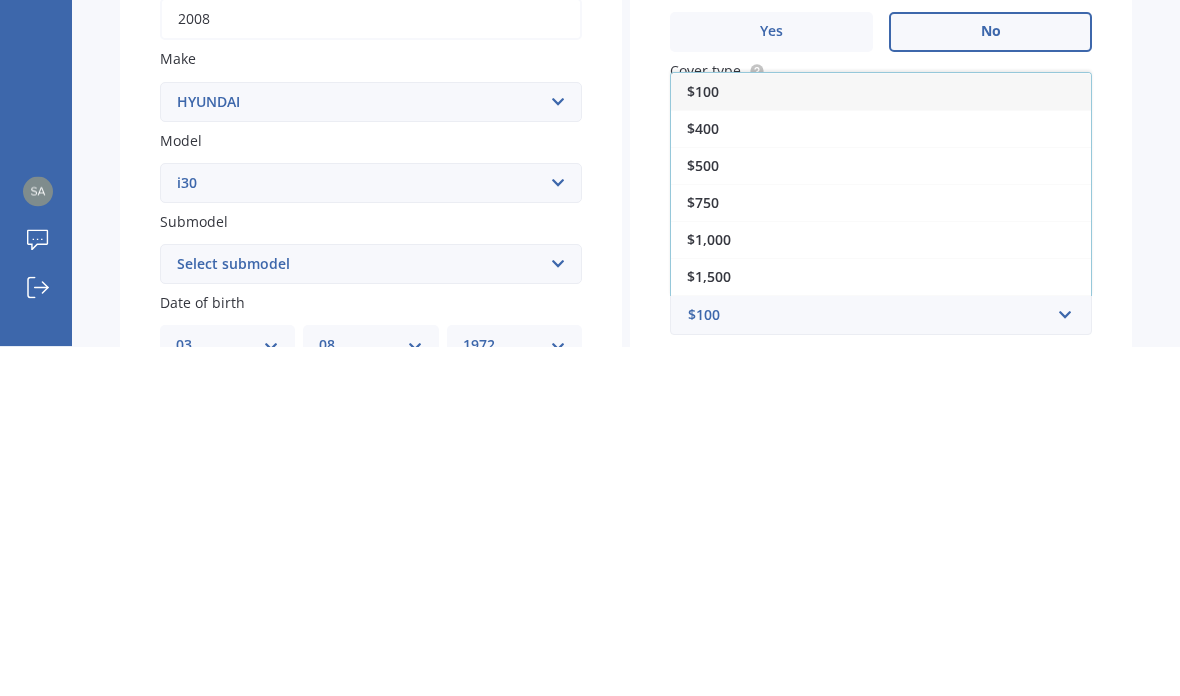 click on "$400" at bounding box center [881, 478] 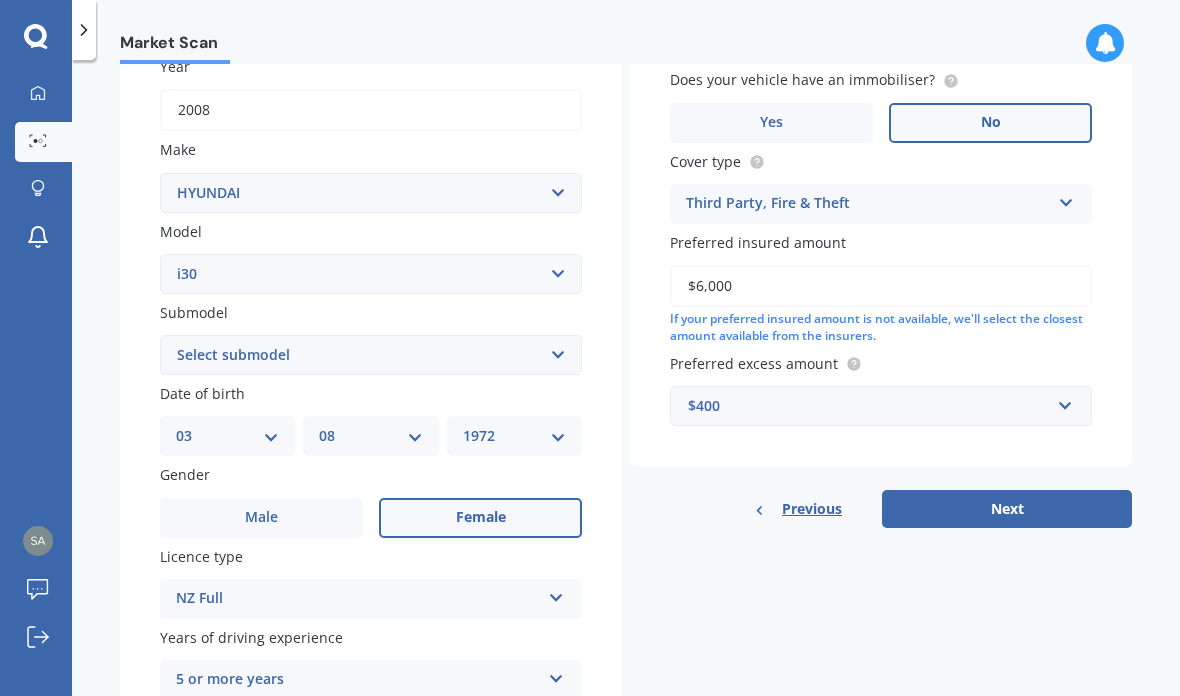 scroll, scrollTop: 305, scrollLeft: 0, axis: vertical 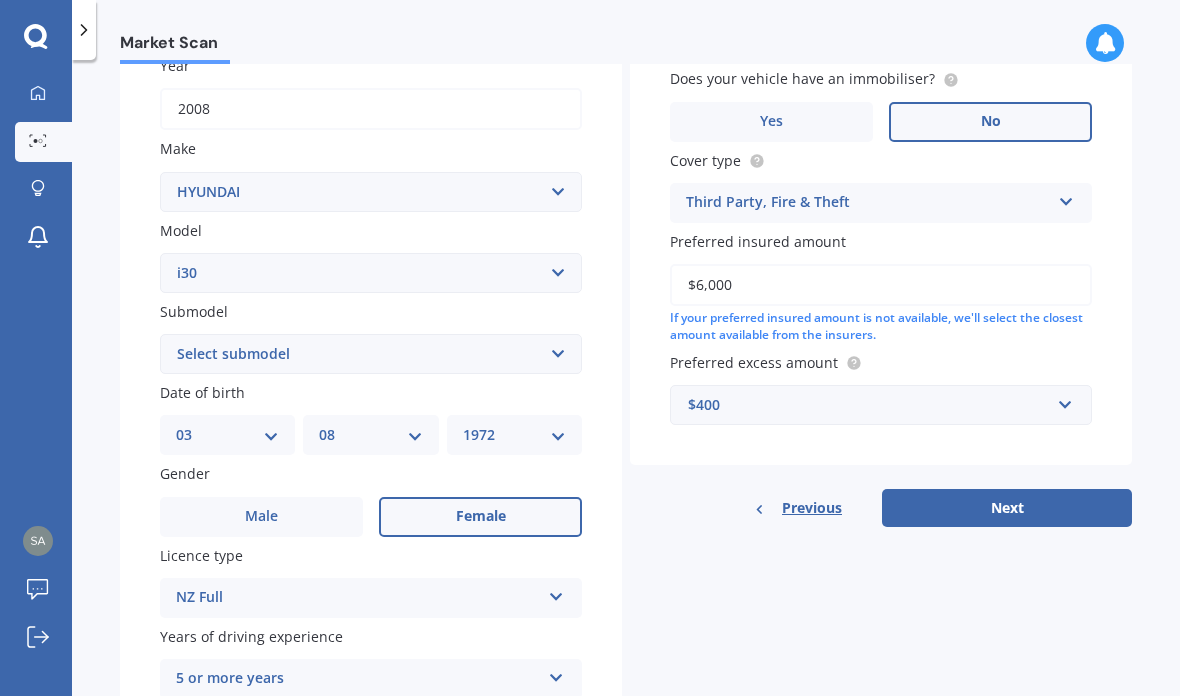 click on "Next" at bounding box center (1007, 508) 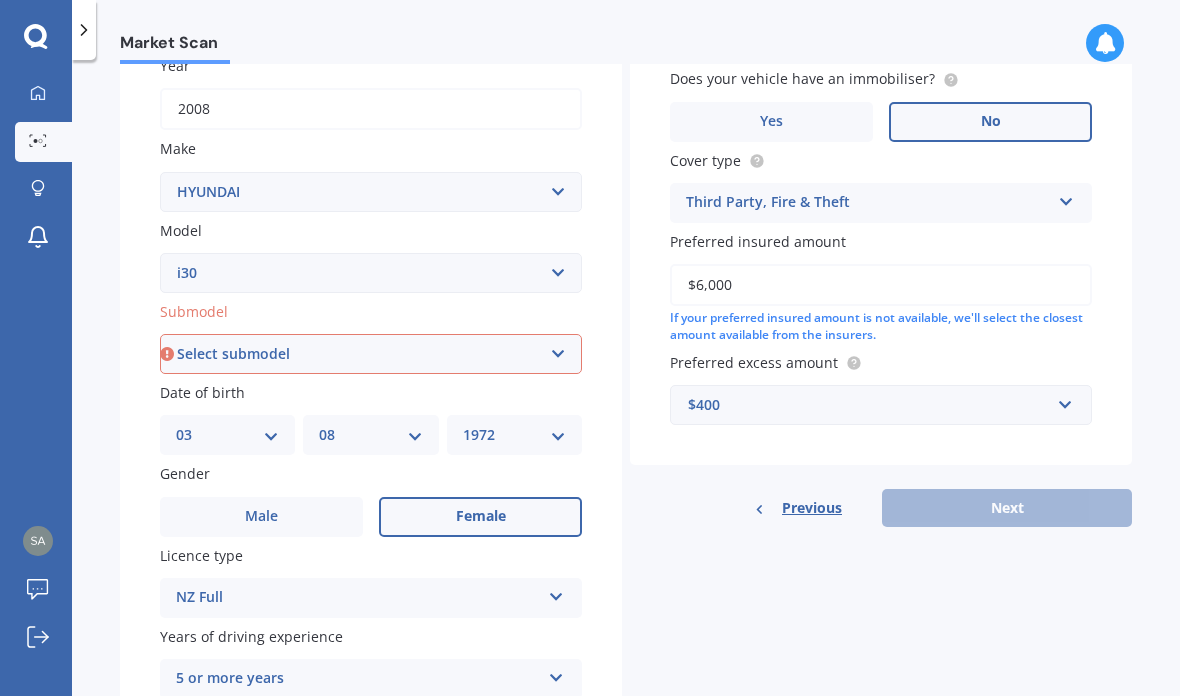 click on "Select submodel Diesel Turbo Hatchback Petrol Turbo Station Wagon 1.6A4" at bounding box center (371, 354) 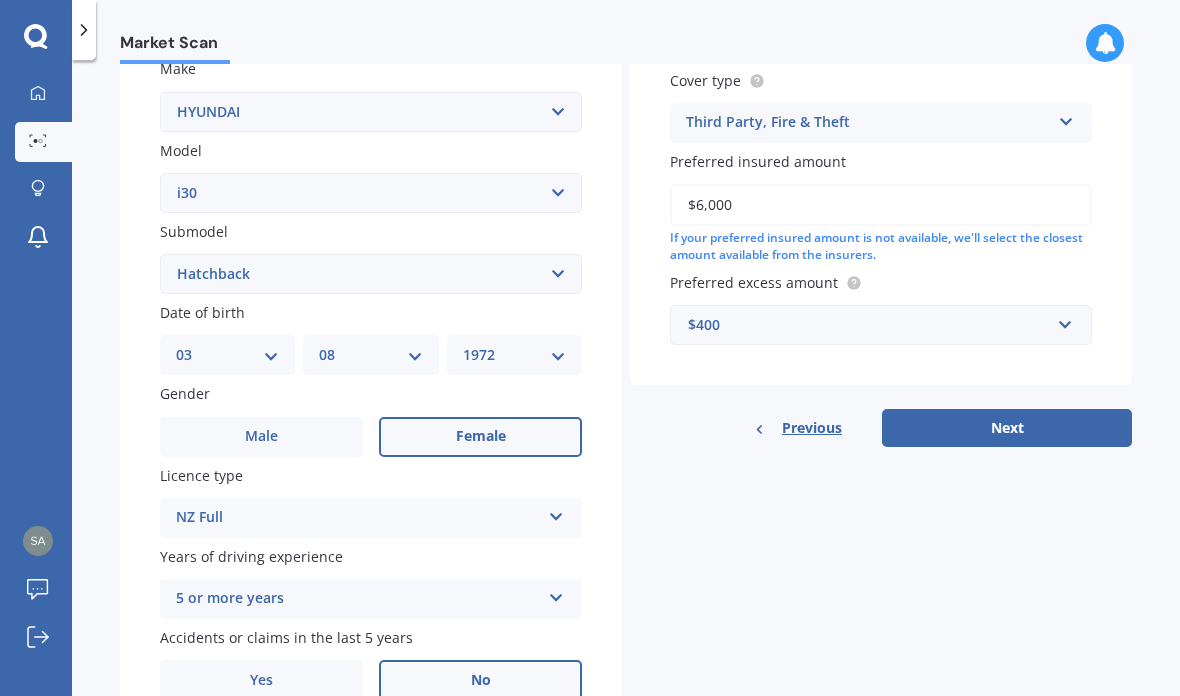 scroll, scrollTop: 384, scrollLeft: 0, axis: vertical 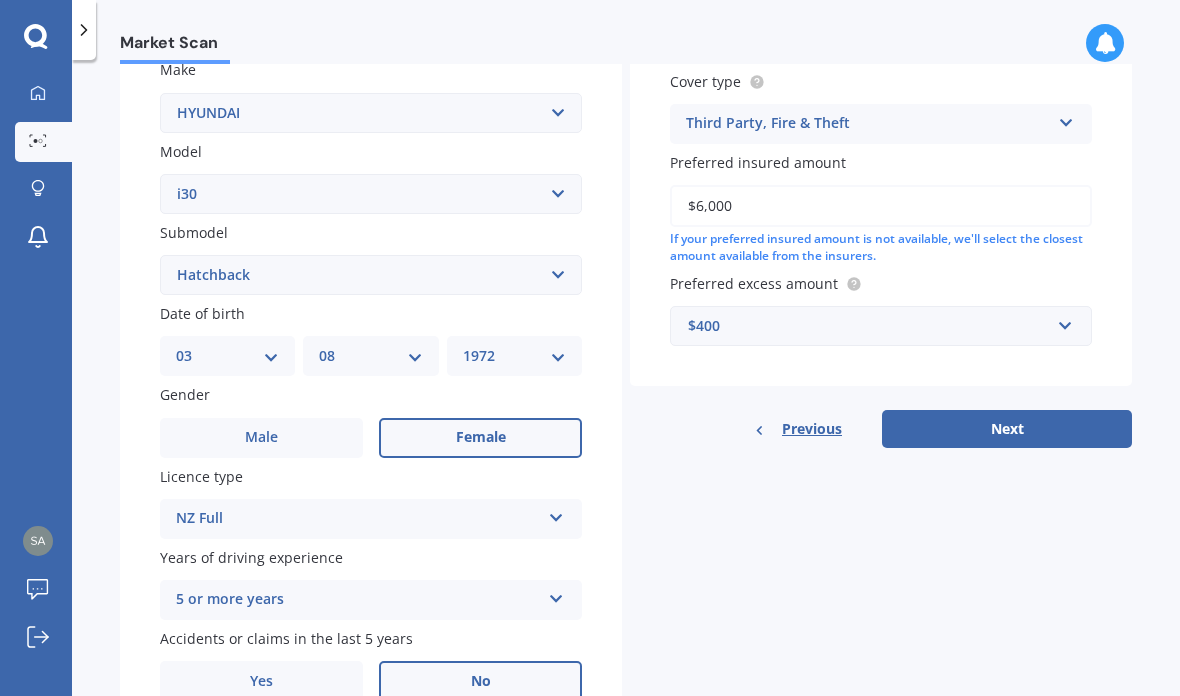 click on "Next" at bounding box center (1007, 429) 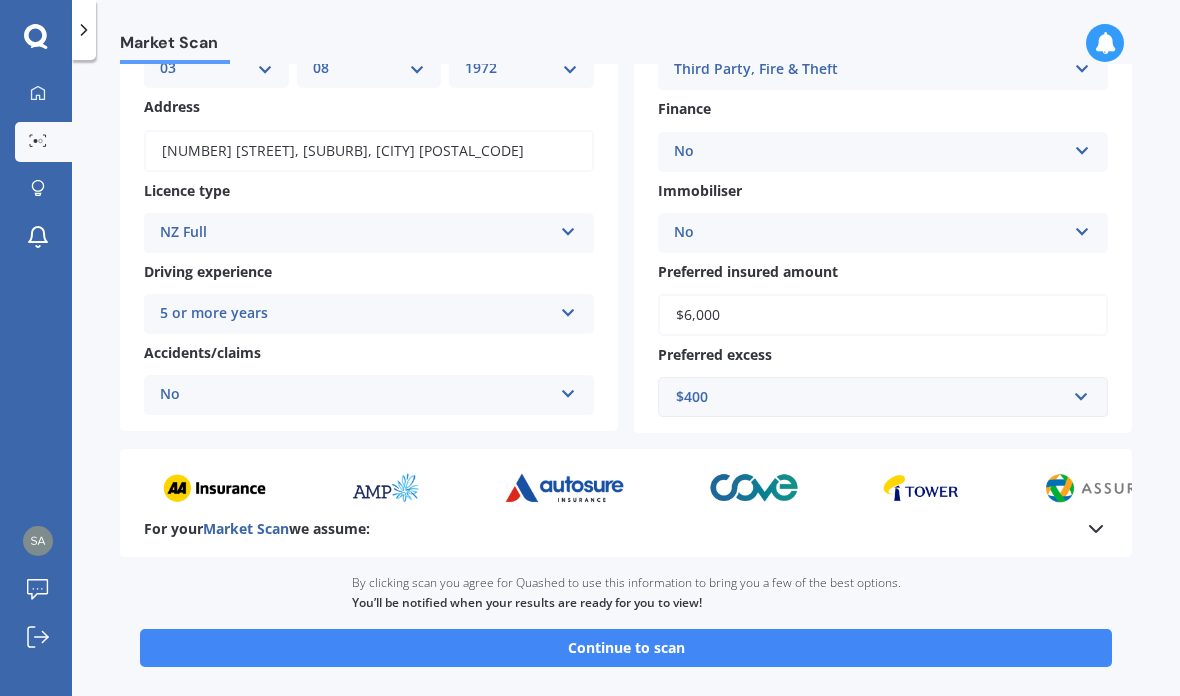 scroll, scrollTop: 243, scrollLeft: 0, axis: vertical 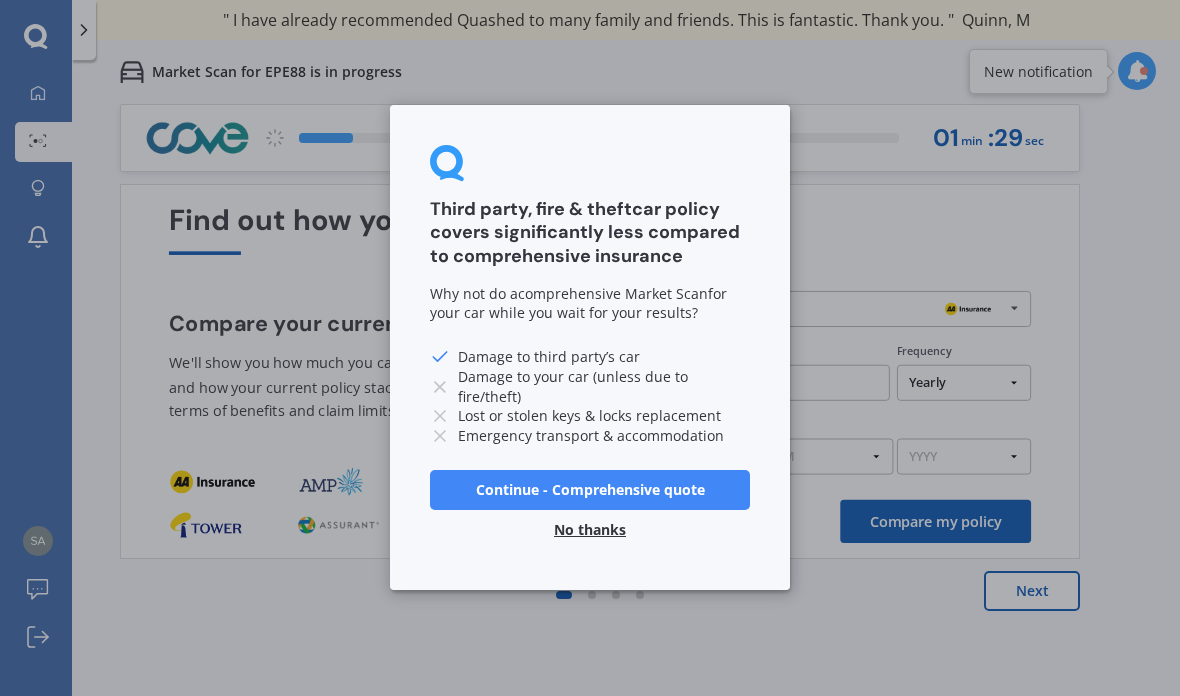 click on "Third party, fire & theft  car policy covers significantly less compared to comprehensive insurance Why not do a  comprehensive Market Scan  for your car while you wait for your results?  Damage to third party’s car  Damage to your car   (unless due to fire/theft)  Lost or stolen keys & locks replacement  Emergency transport & accommodation Continue - Comprehensive quote No thanks" at bounding box center (590, 348) 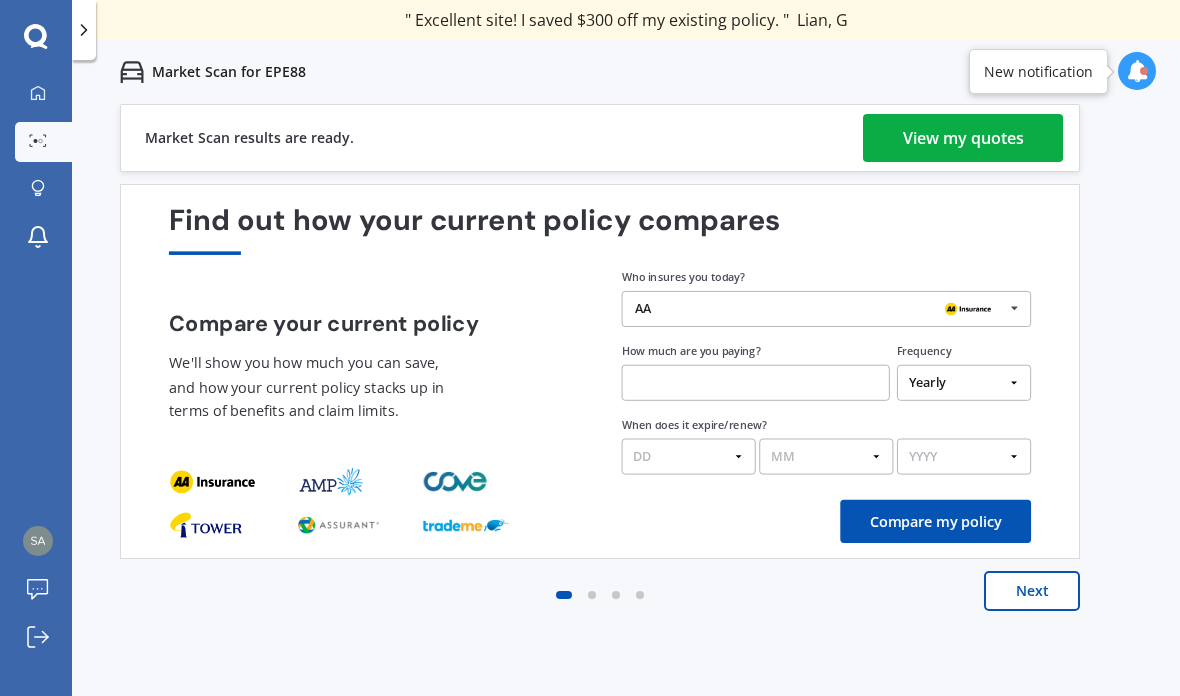 click on "Next" at bounding box center [1032, 591] 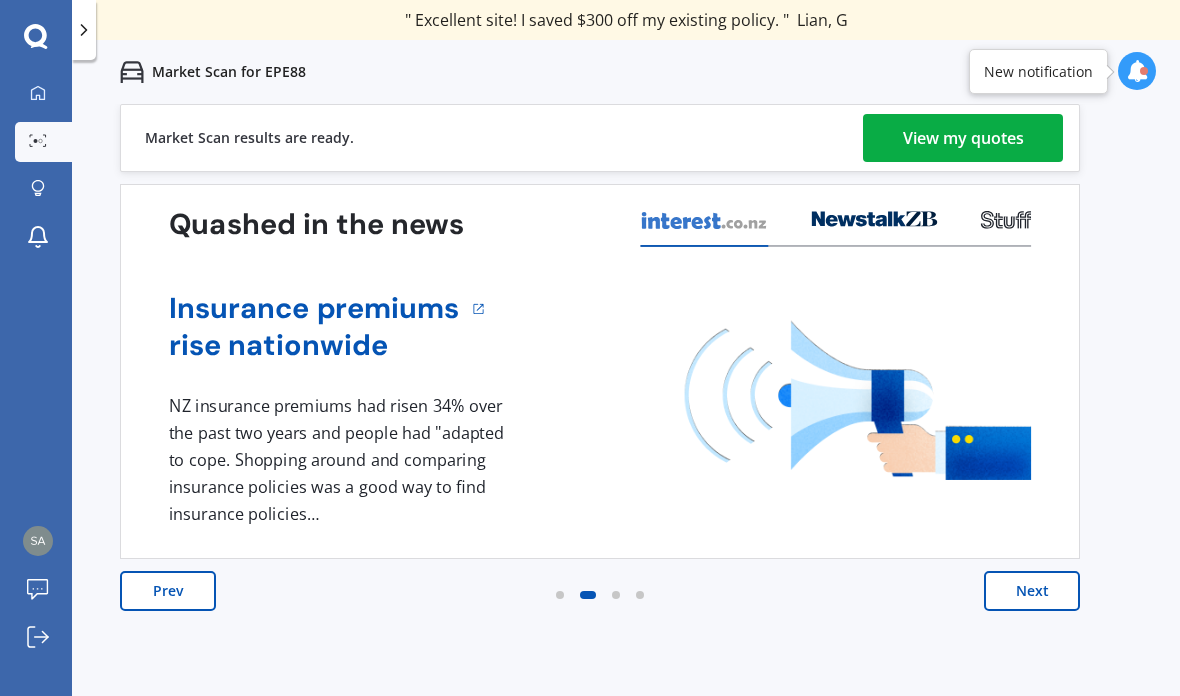 click on "Next" at bounding box center (1032, 591) 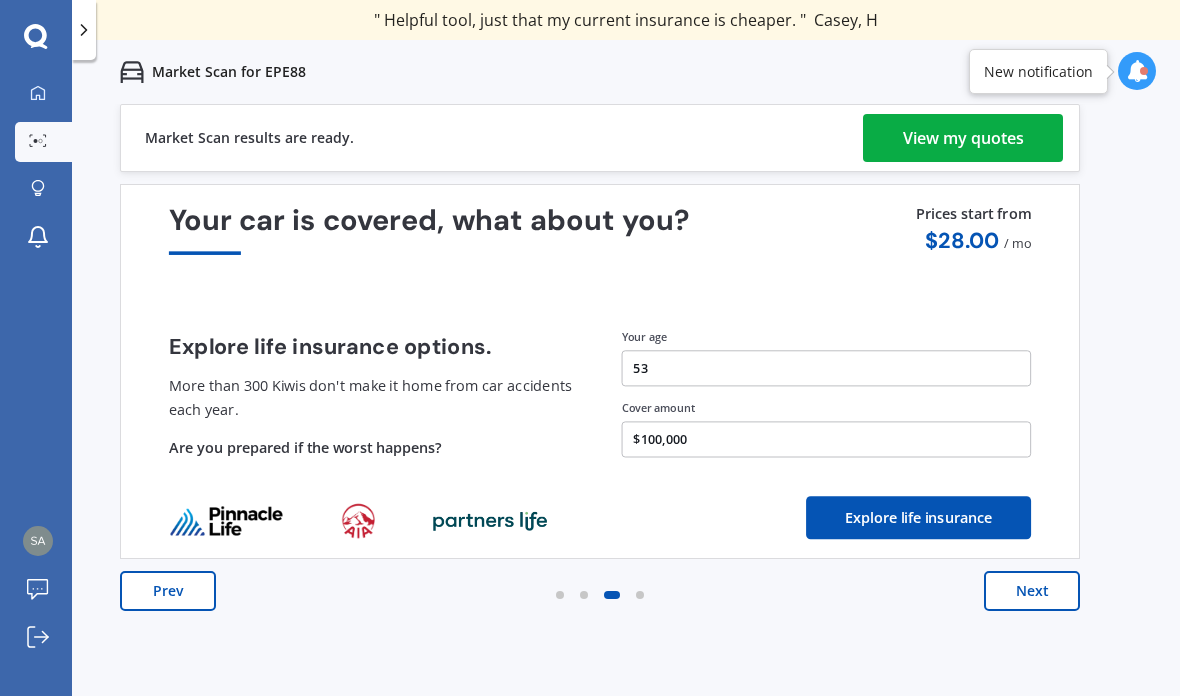 click on "Next" at bounding box center (1032, 591) 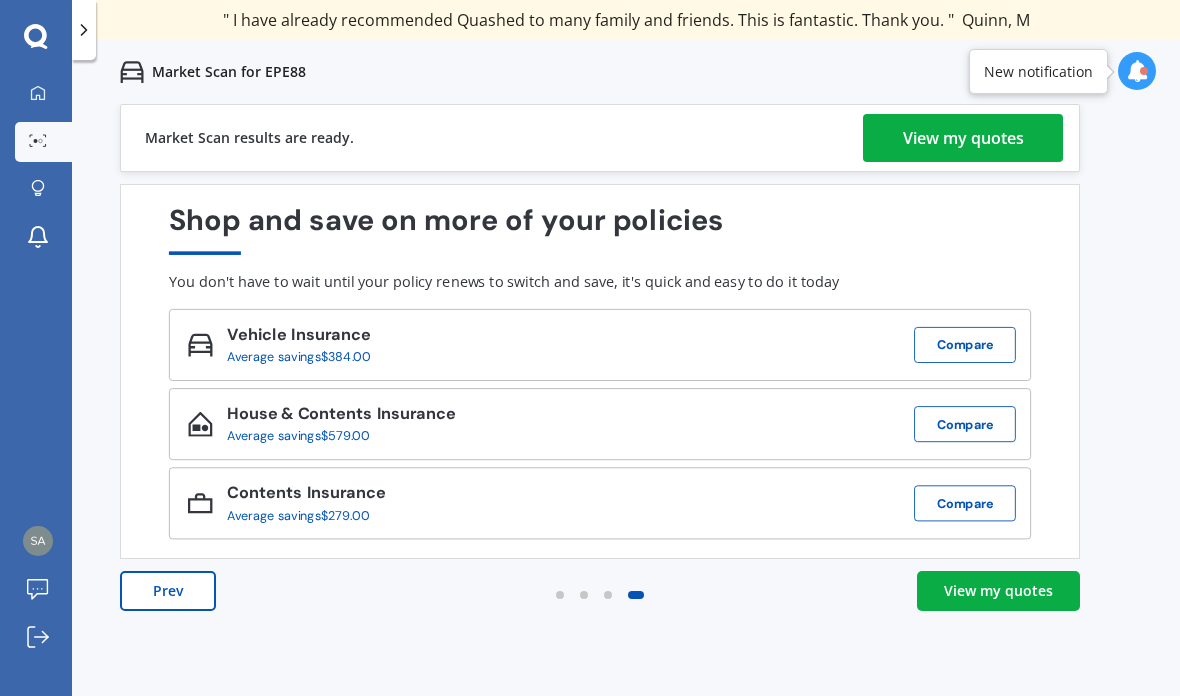 click on "View my quotes" at bounding box center (998, 591) 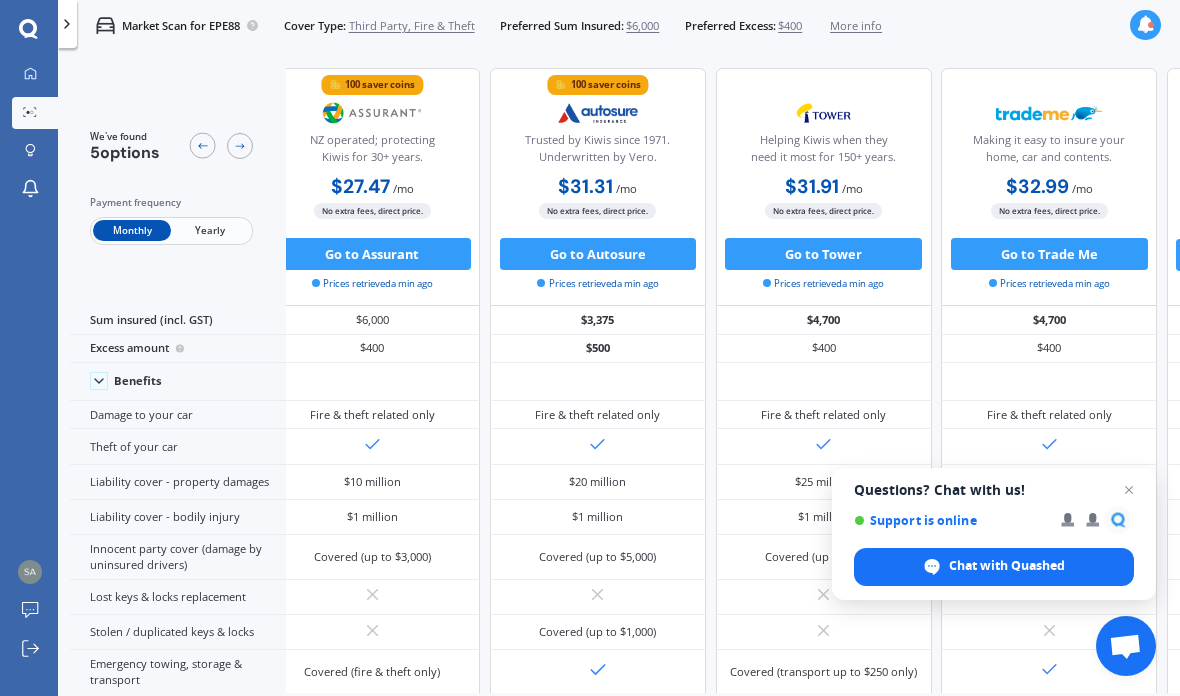 scroll, scrollTop: 0, scrollLeft: 28, axis: horizontal 